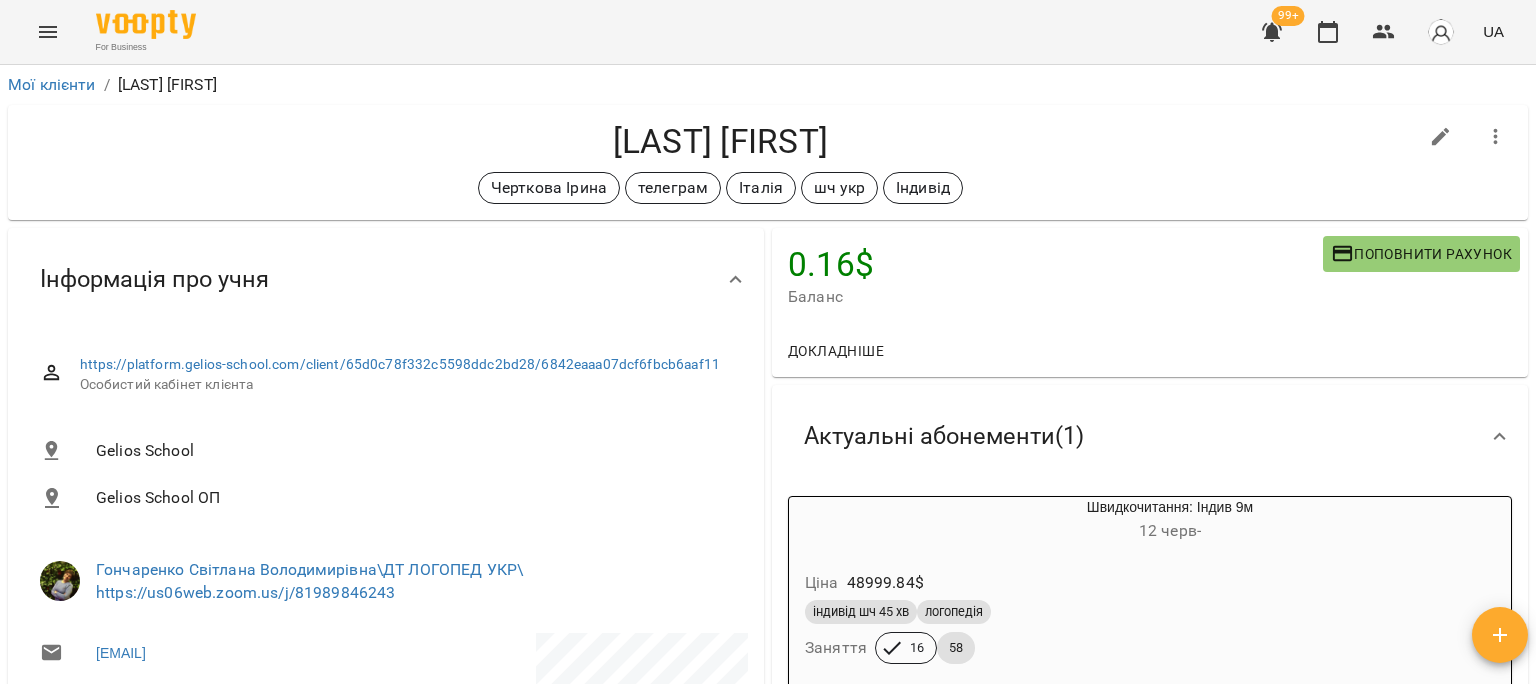 scroll, scrollTop: 0, scrollLeft: 0, axis: both 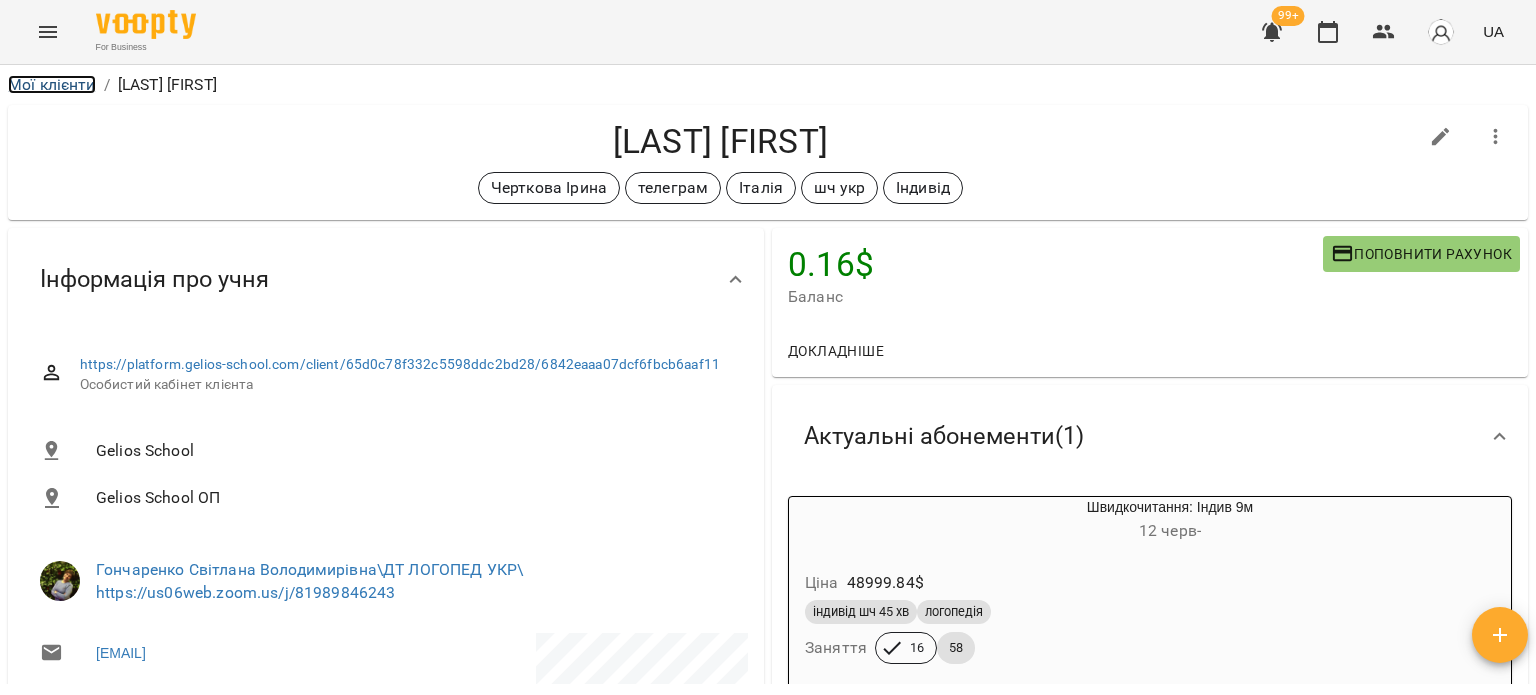 click on "Мої клієнти" at bounding box center (52, 84) 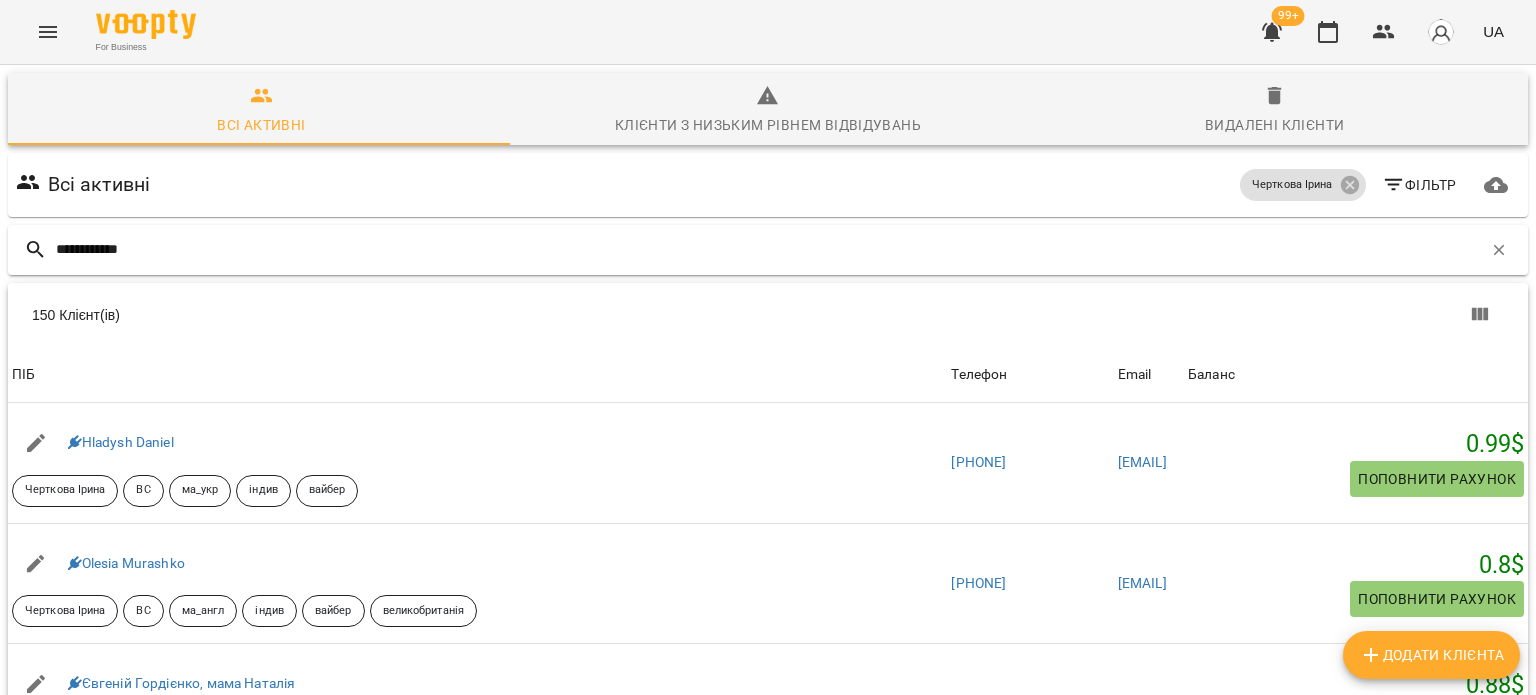 type on "**********" 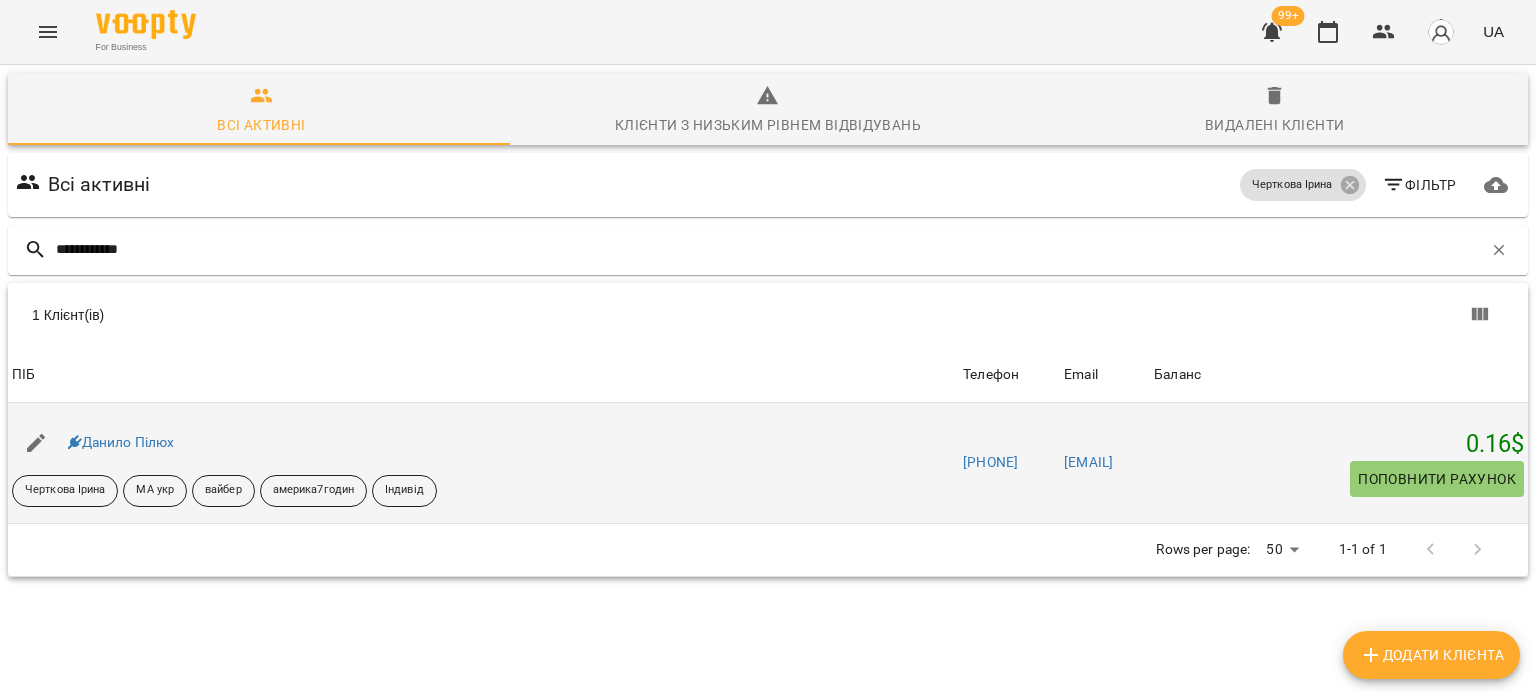 click on "Данило Пілюх" at bounding box center [121, 443] 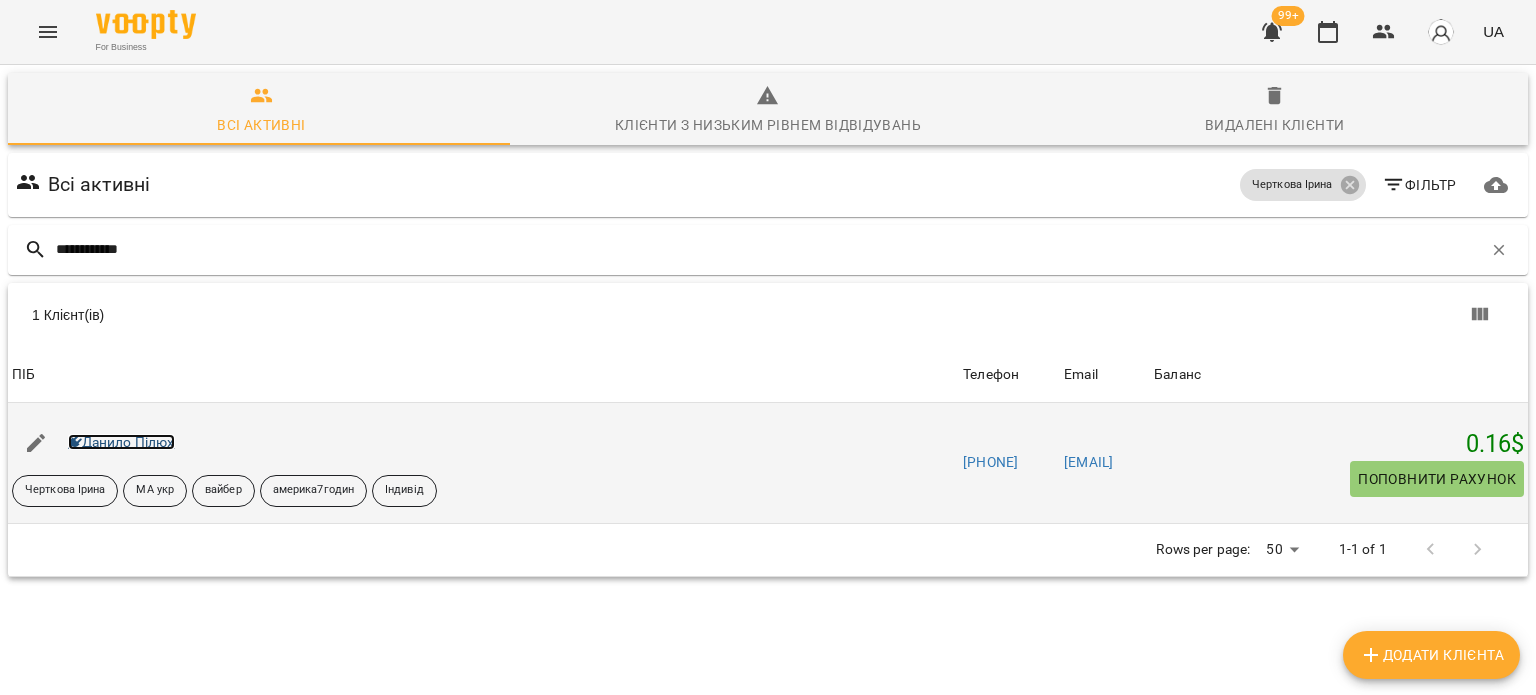 click on "Данило Пілюх" at bounding box center (121, 442) 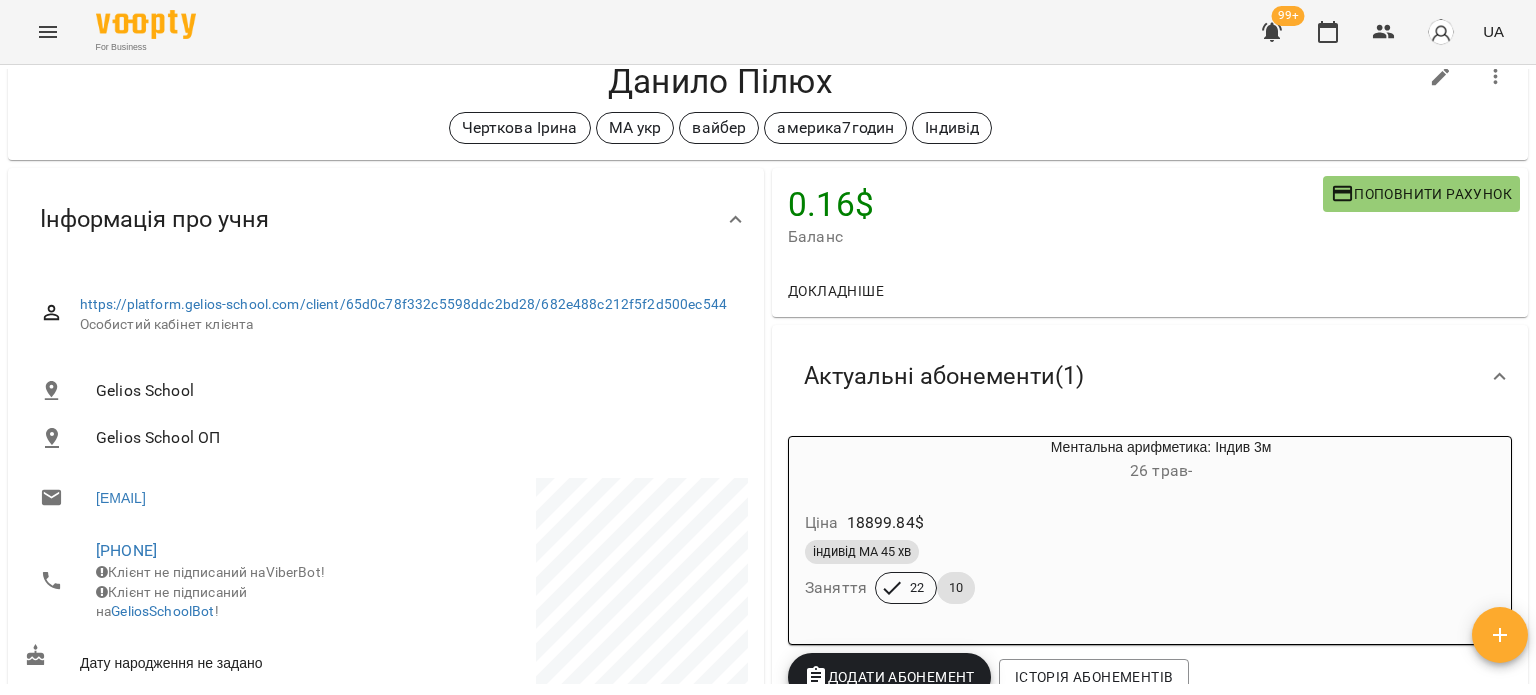 scroll, scrollTop: 0, scrollLeft: 0, axis: both 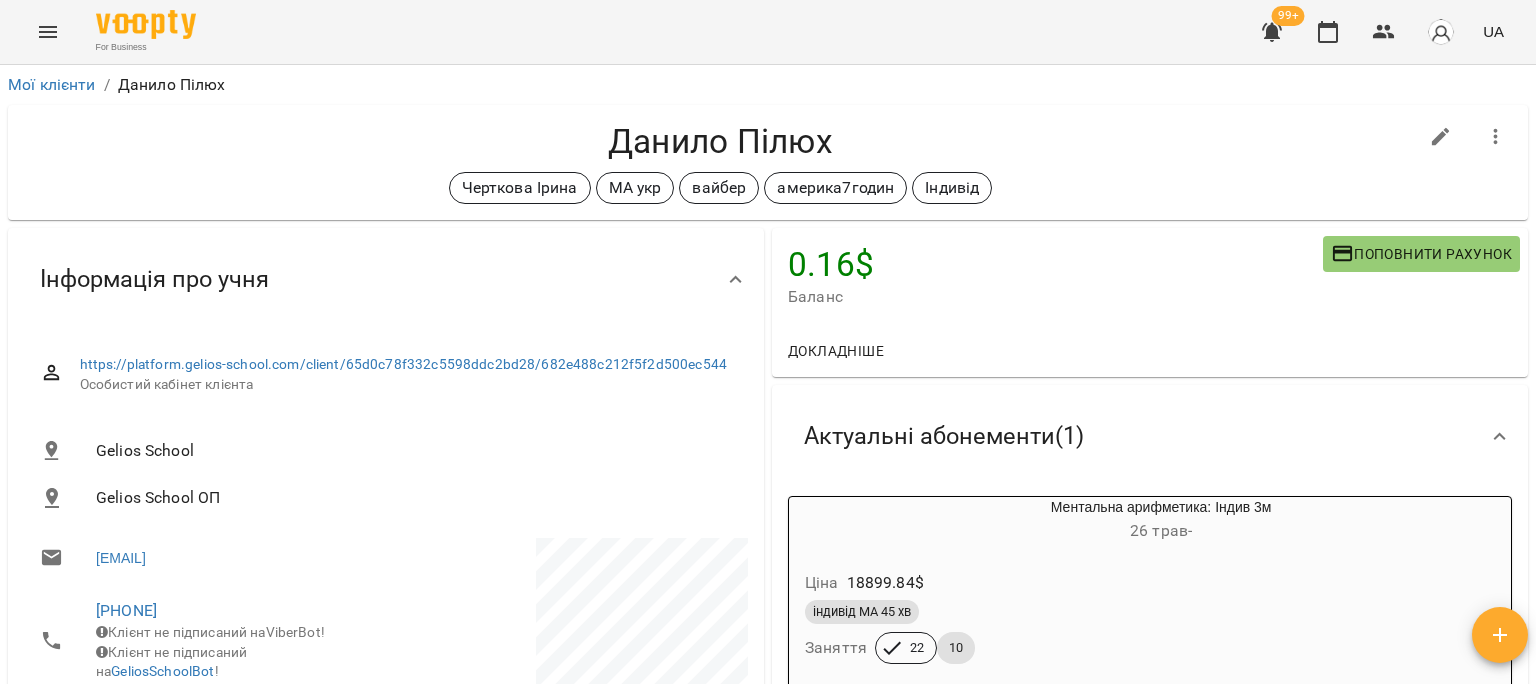 click on "Мої клієнти" at bounding box center (52, 85) 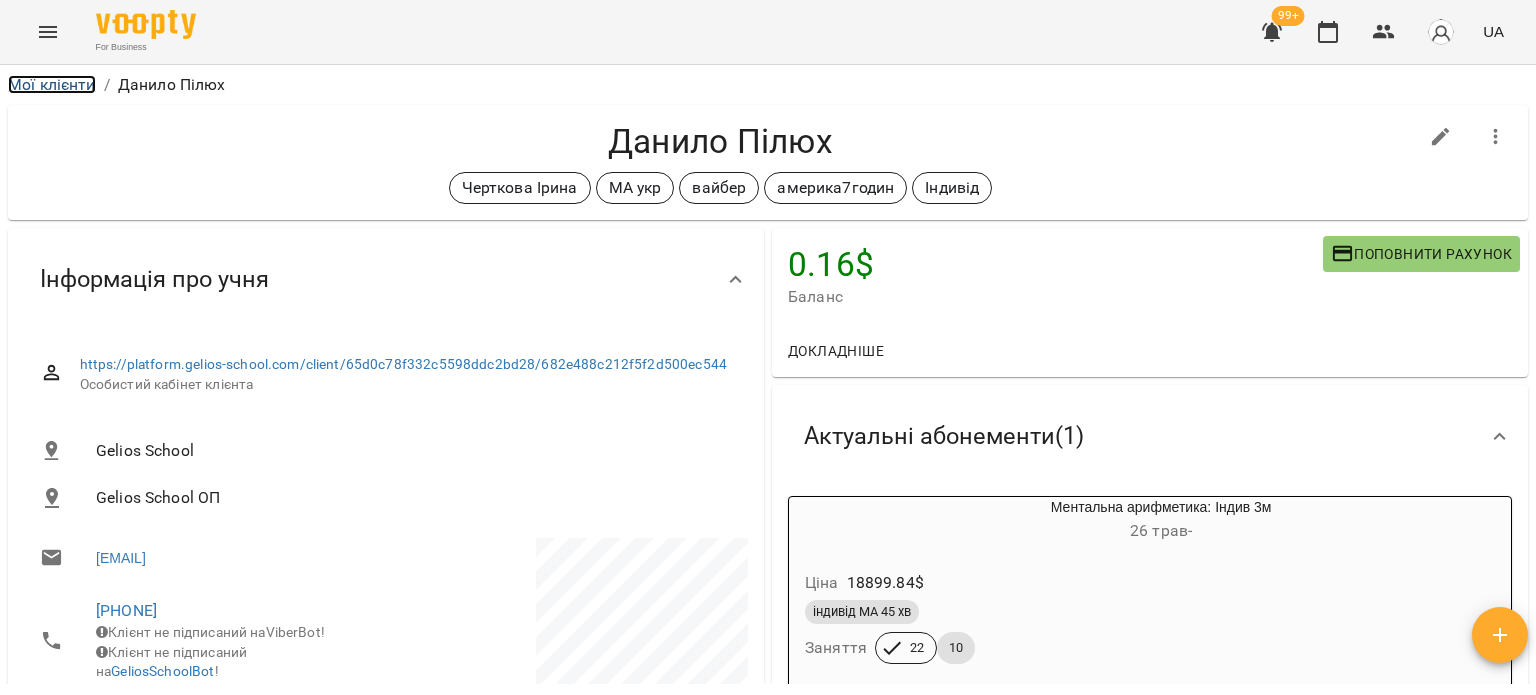 click on "Мої клієнти" at bounding box center [52, 84] 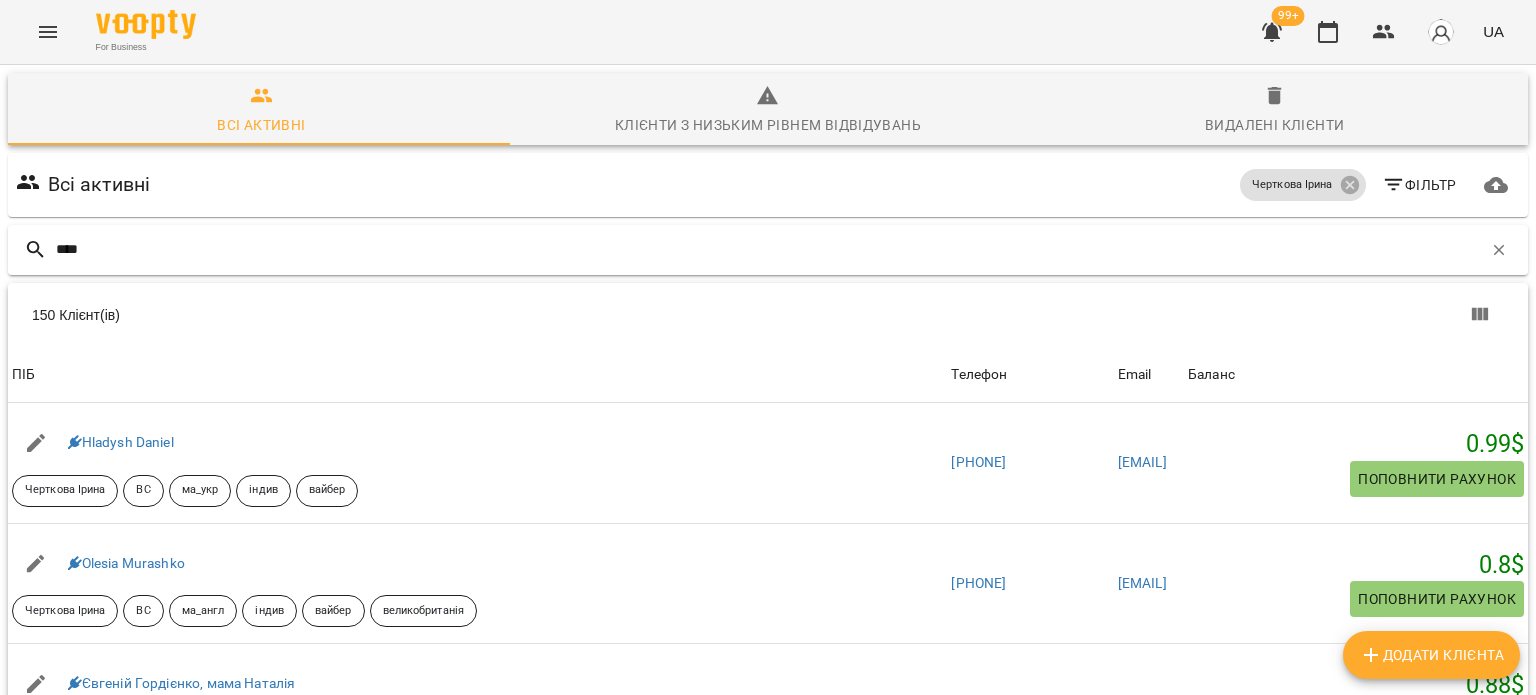 type on "****" 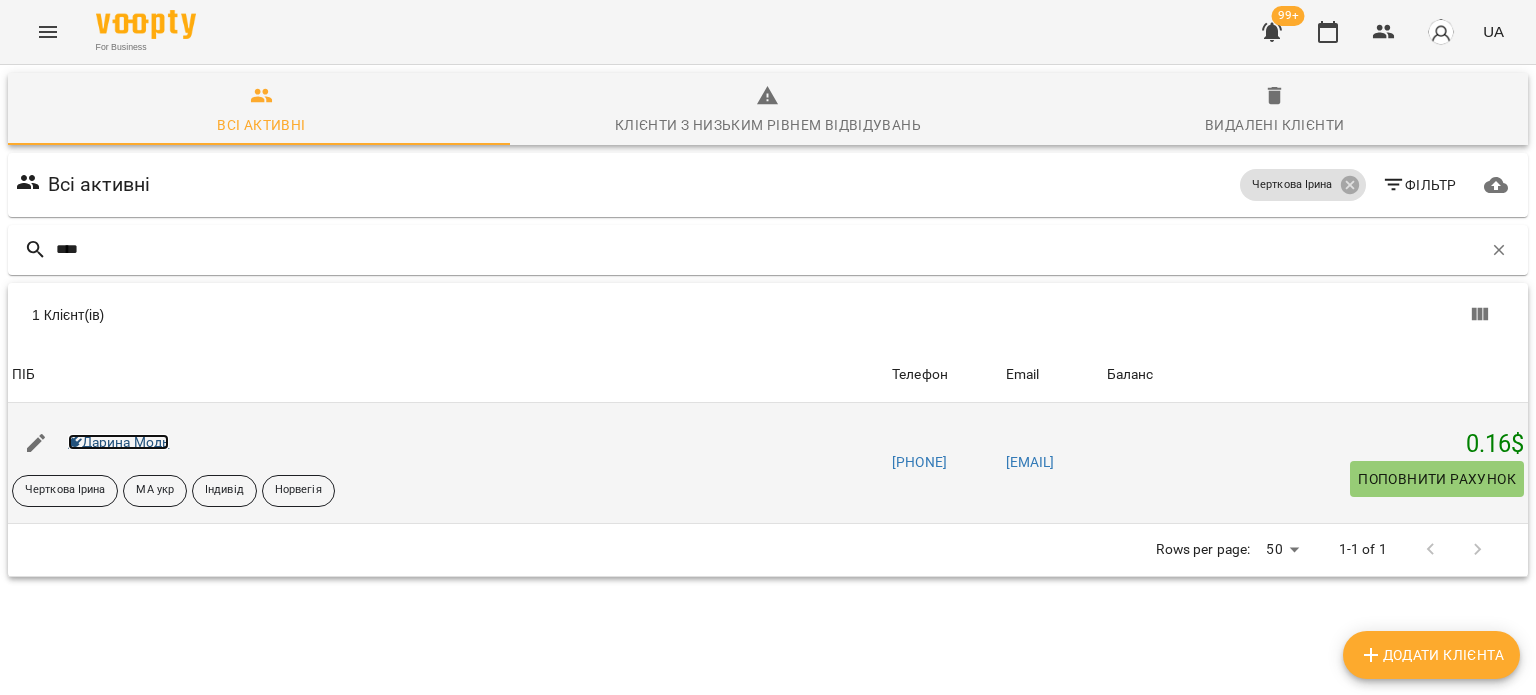 click on "Дарина Модь" at bounding box center (119, 442) 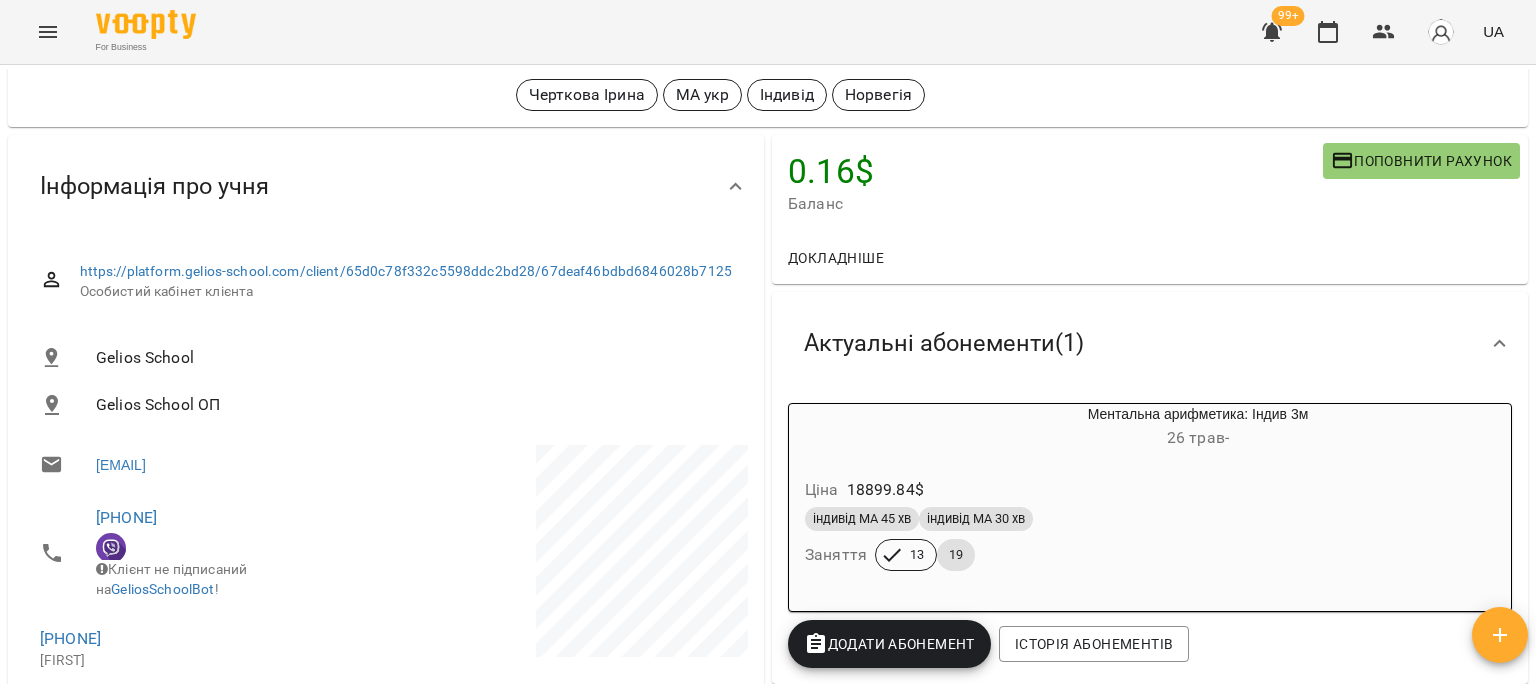 scroll, scrollTop: 0, scrollLeft: 0, axis: both 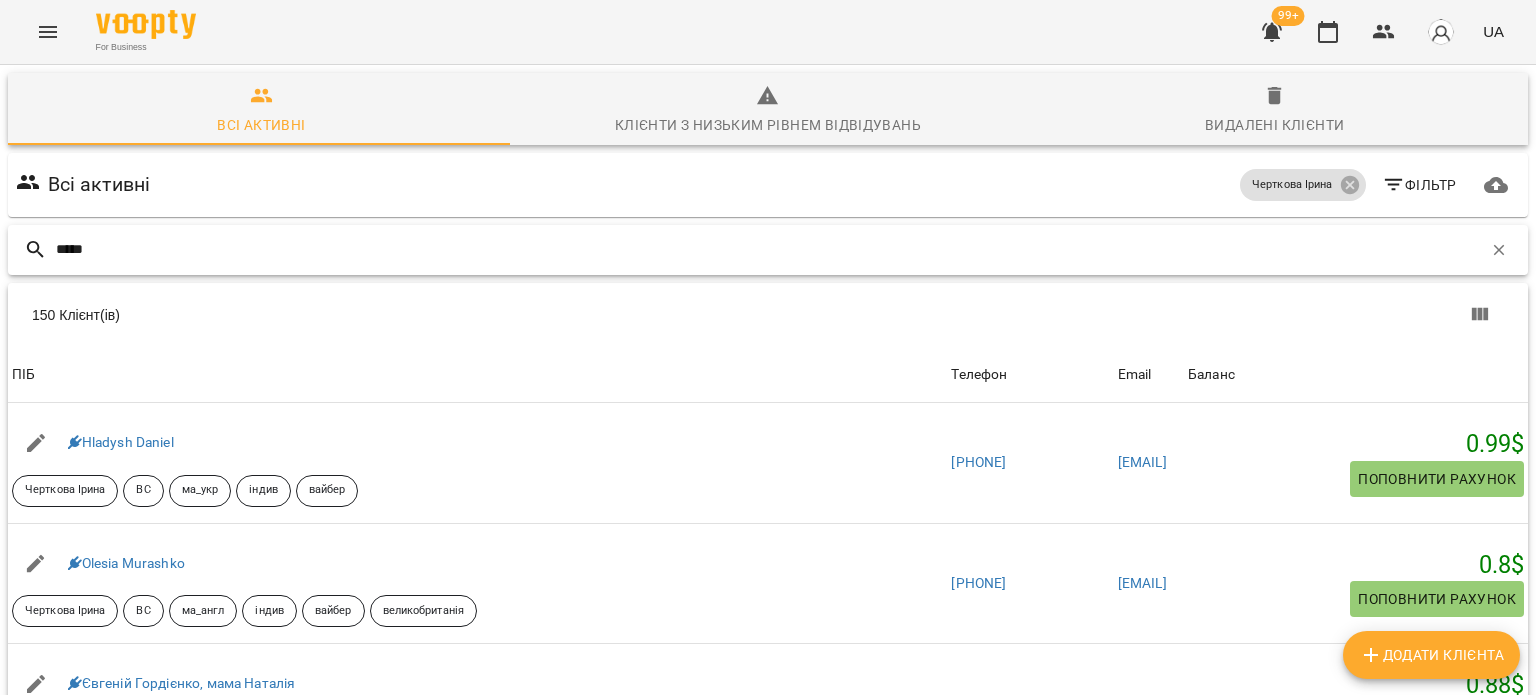 type on "*****" 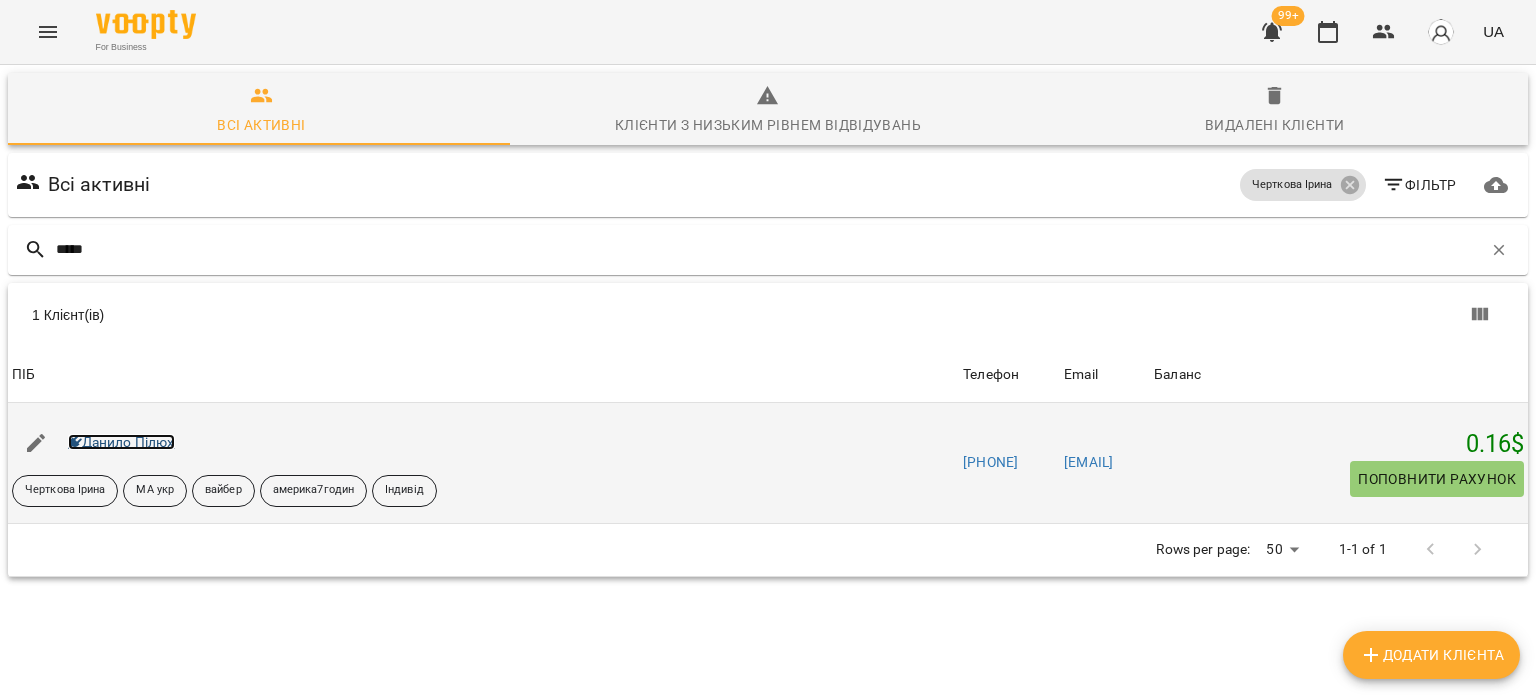 click on "Данило Пілюх" at bounding box center (121, 442) 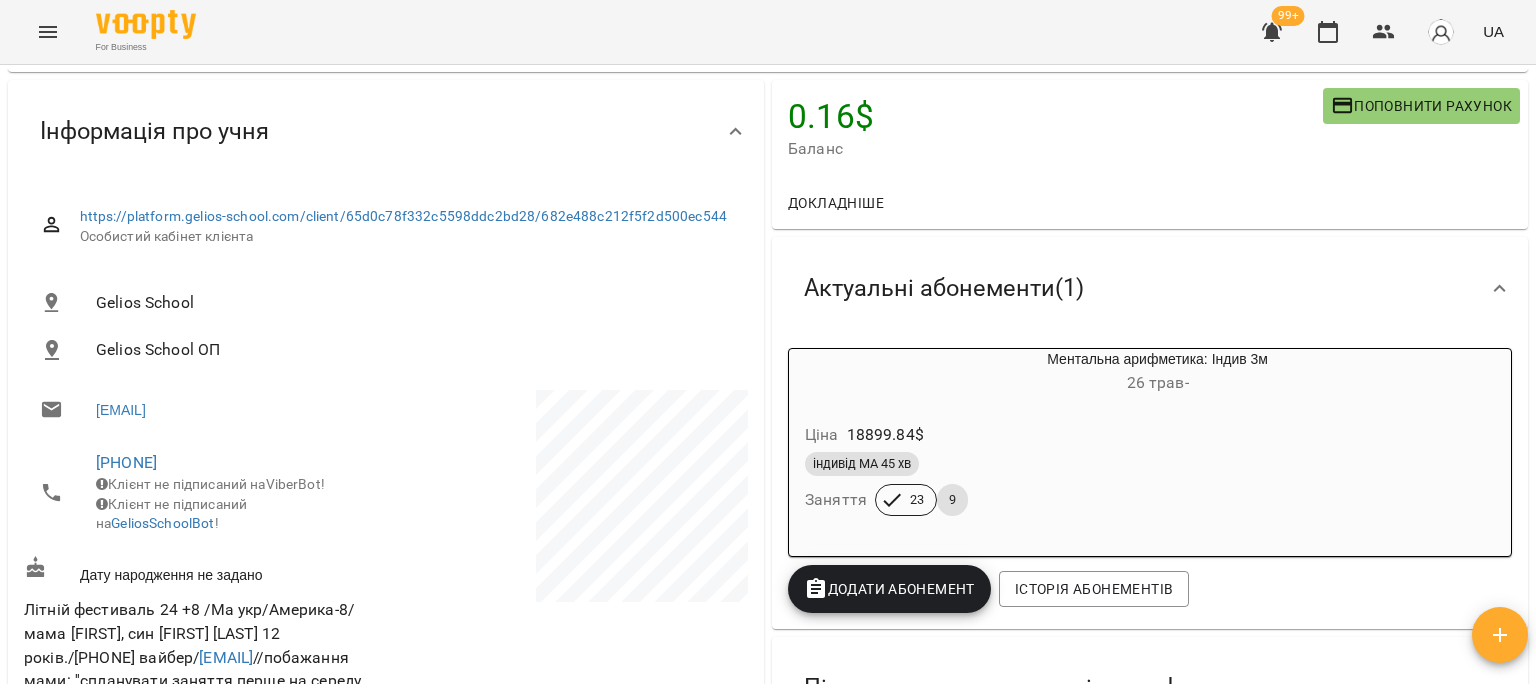 scroll, scrollTop: 0, scrollLeft: 0, axis: both 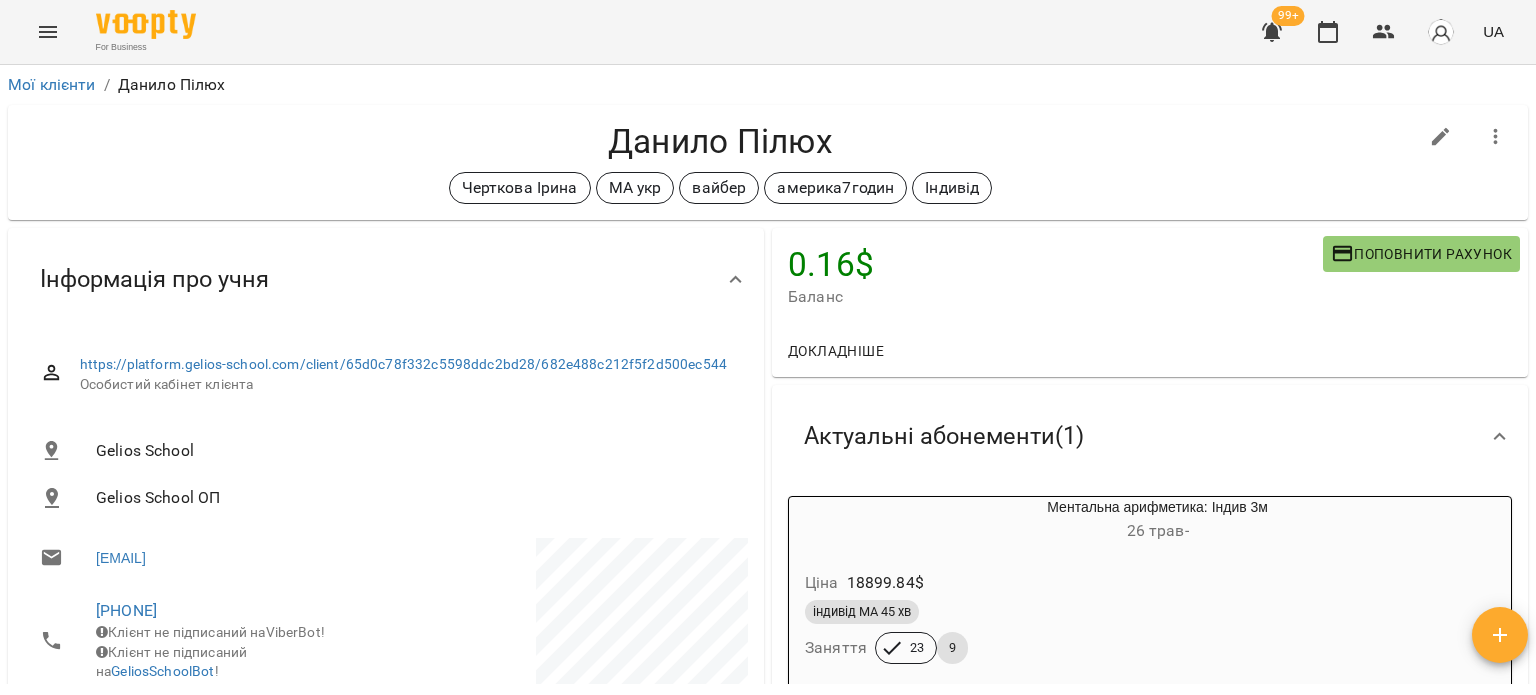 click on "Ціна 18899.84 $ індивід МА 45 хв Заняття 23 9" at bounding box center [1109, 621] 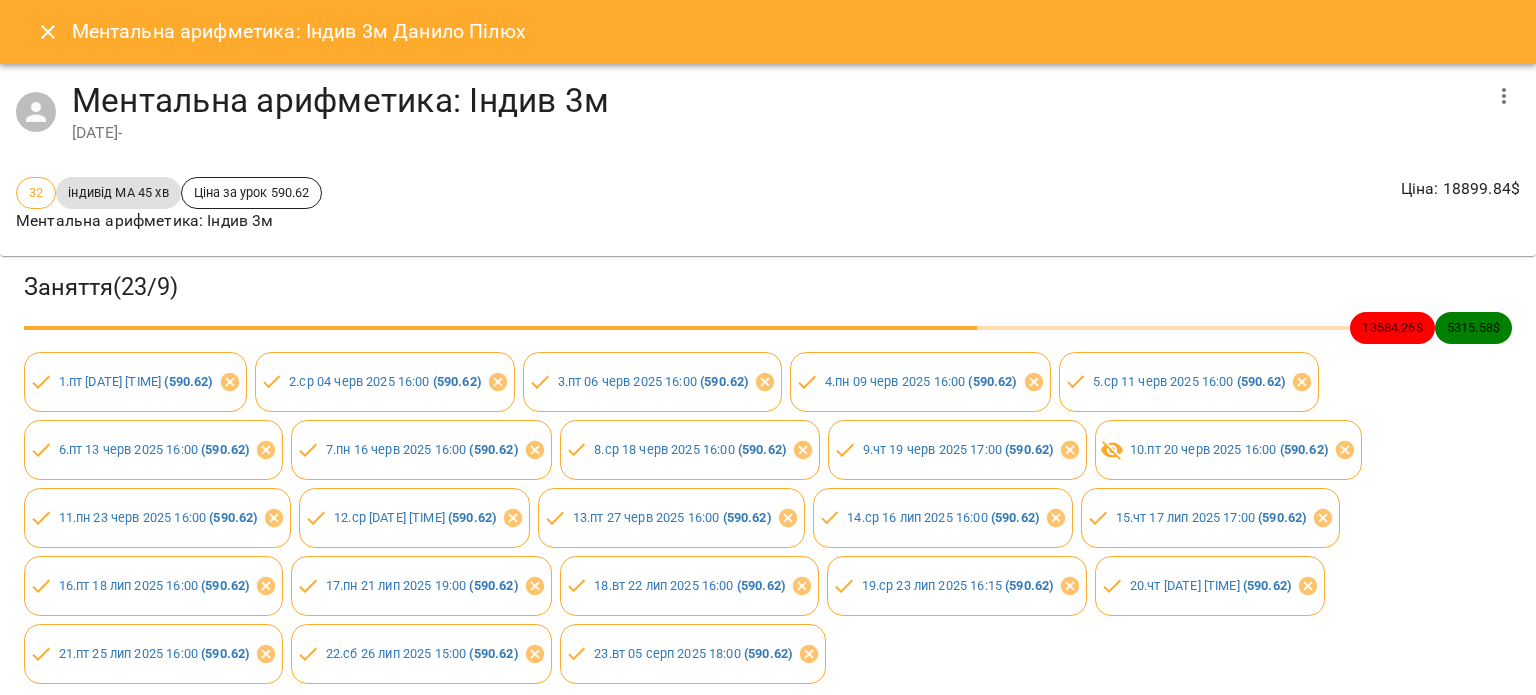 click 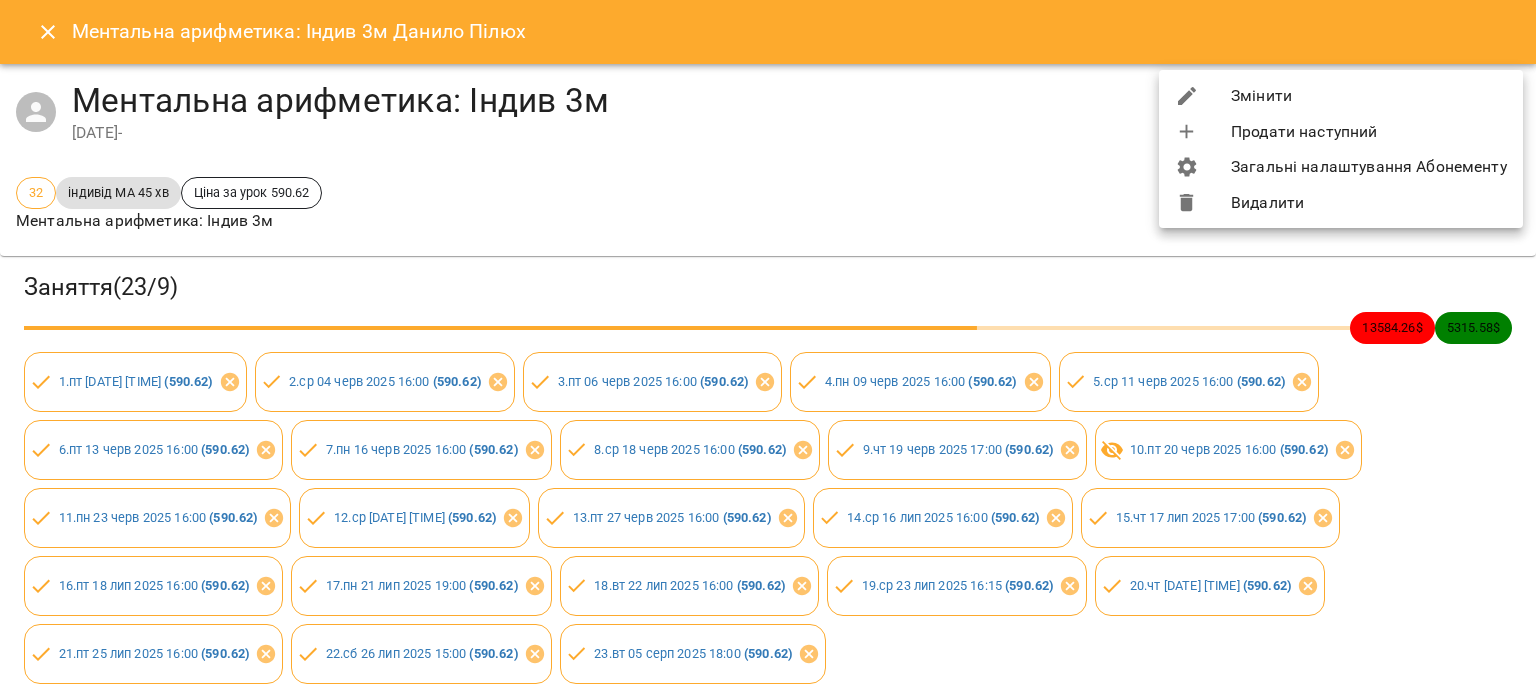 click on "Змінити" at bounding box center (1341, 96) 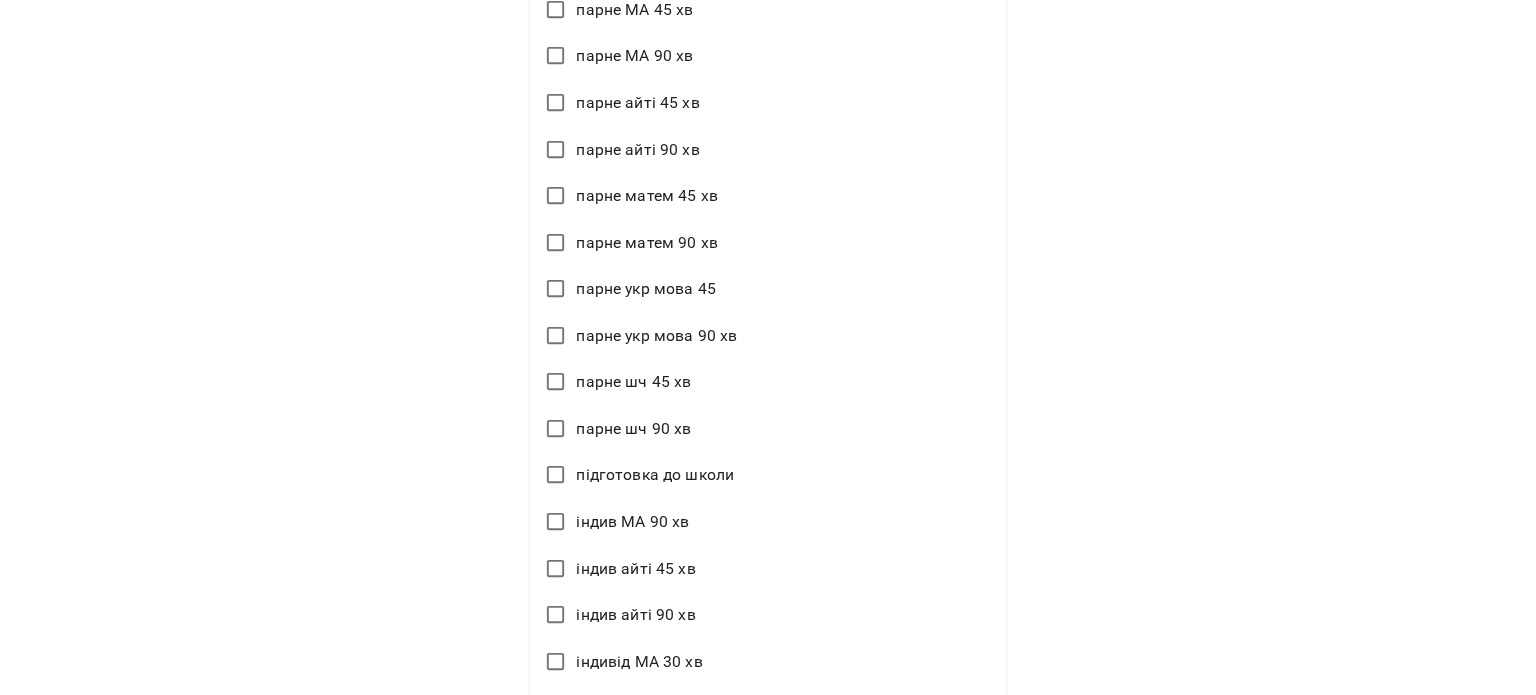 scroll, scrollTop: 1900, scrollLeft: 0, axis: vertical 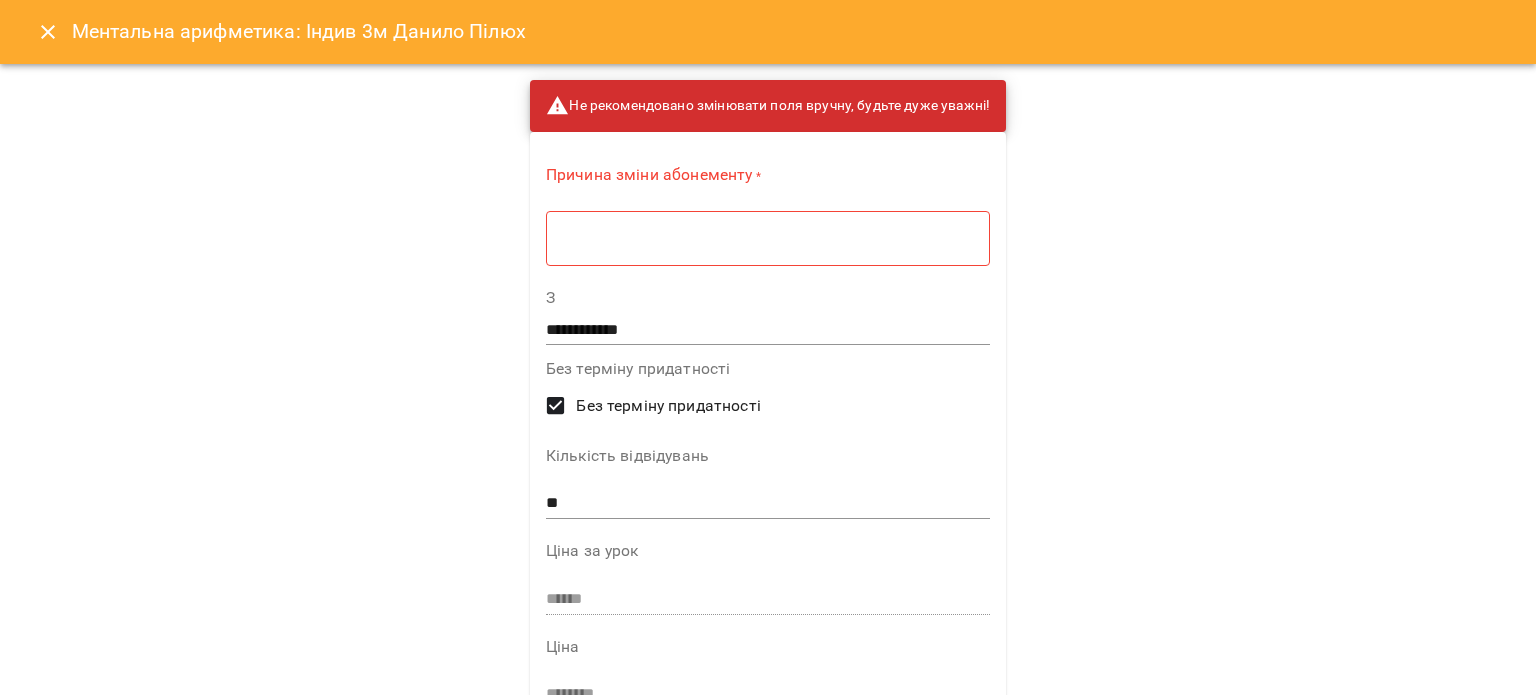 click 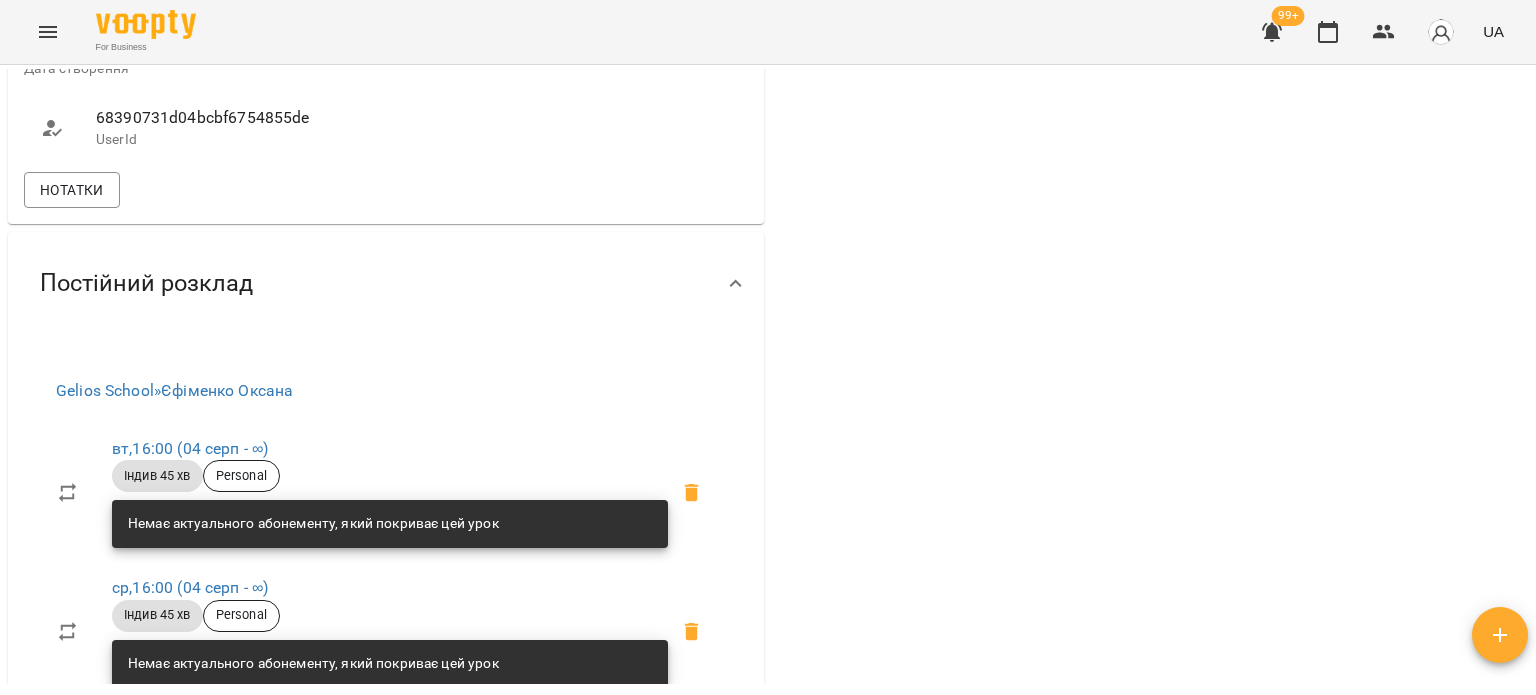 scroll, scrollTop: 1207, scrollLeft: 0, axis: vertical 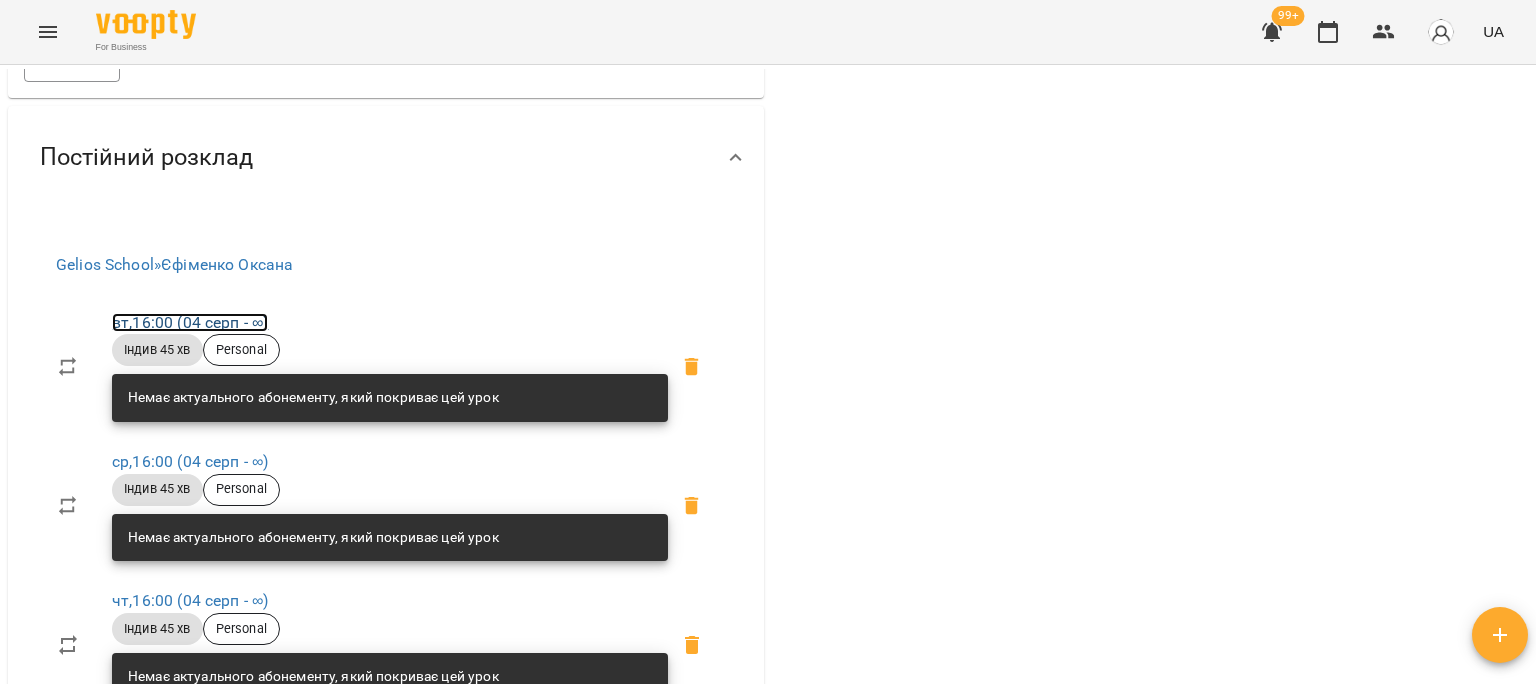 click on "вт ,  [TIME]   ([DATE] - ∞)" at bounding box center (190, 322) 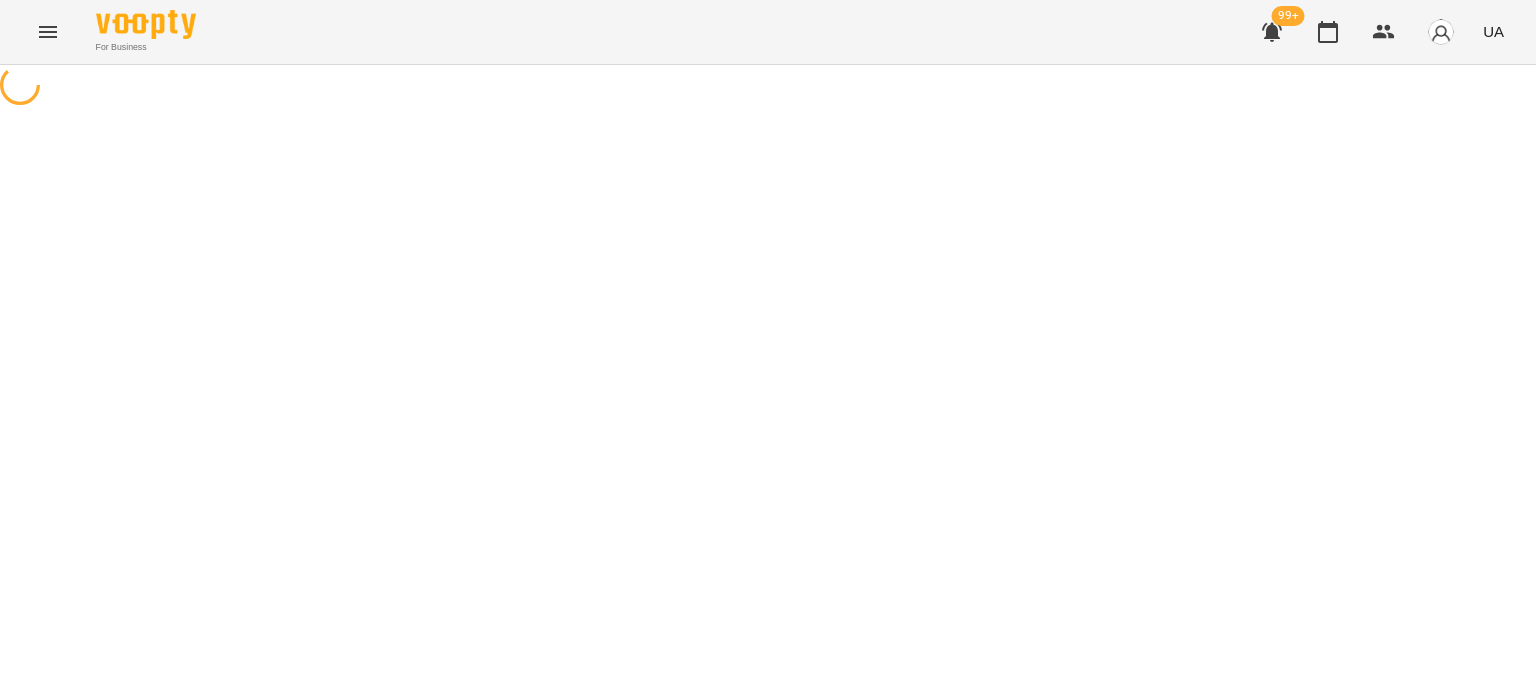 select on "*" 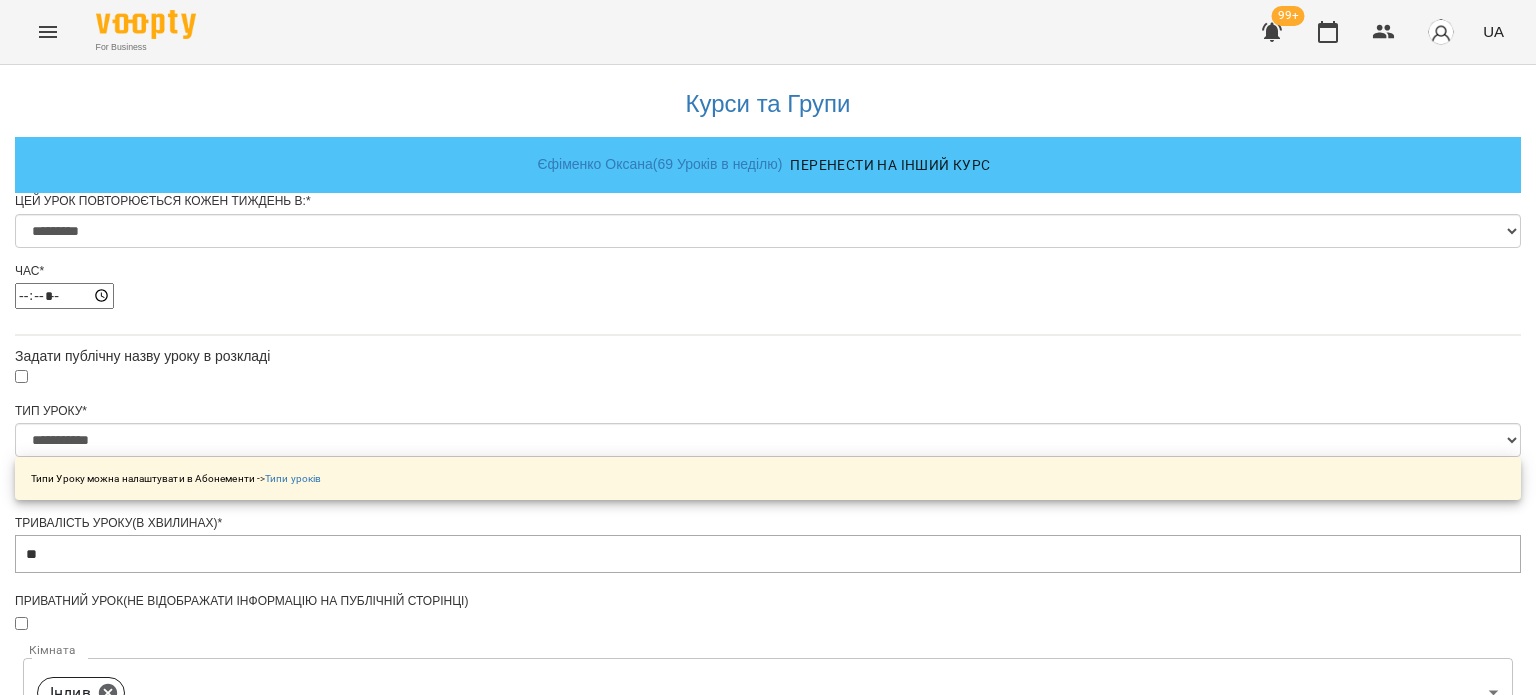 scroll, scrollTop: 400, scrollLeft: 0, axis: vertical 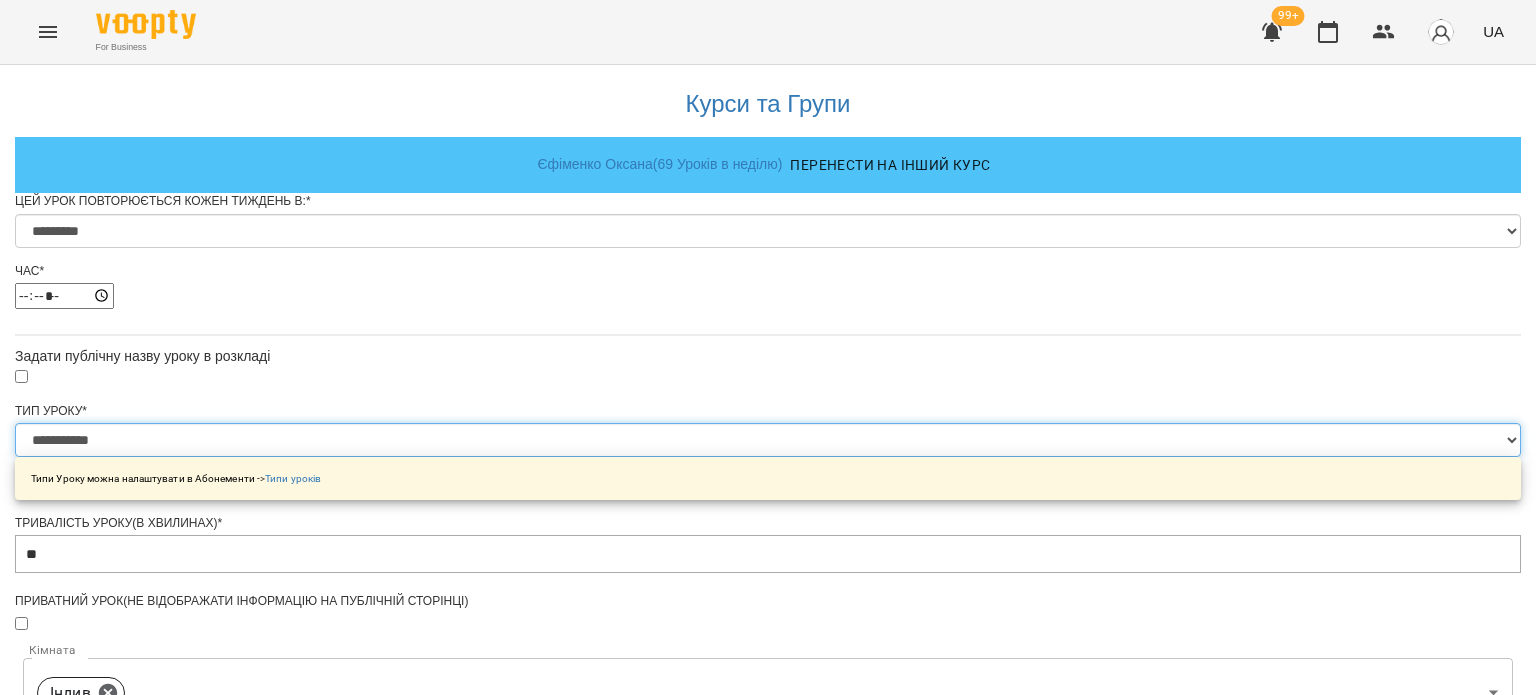 click on "**********" at bounding box center (768, 440) 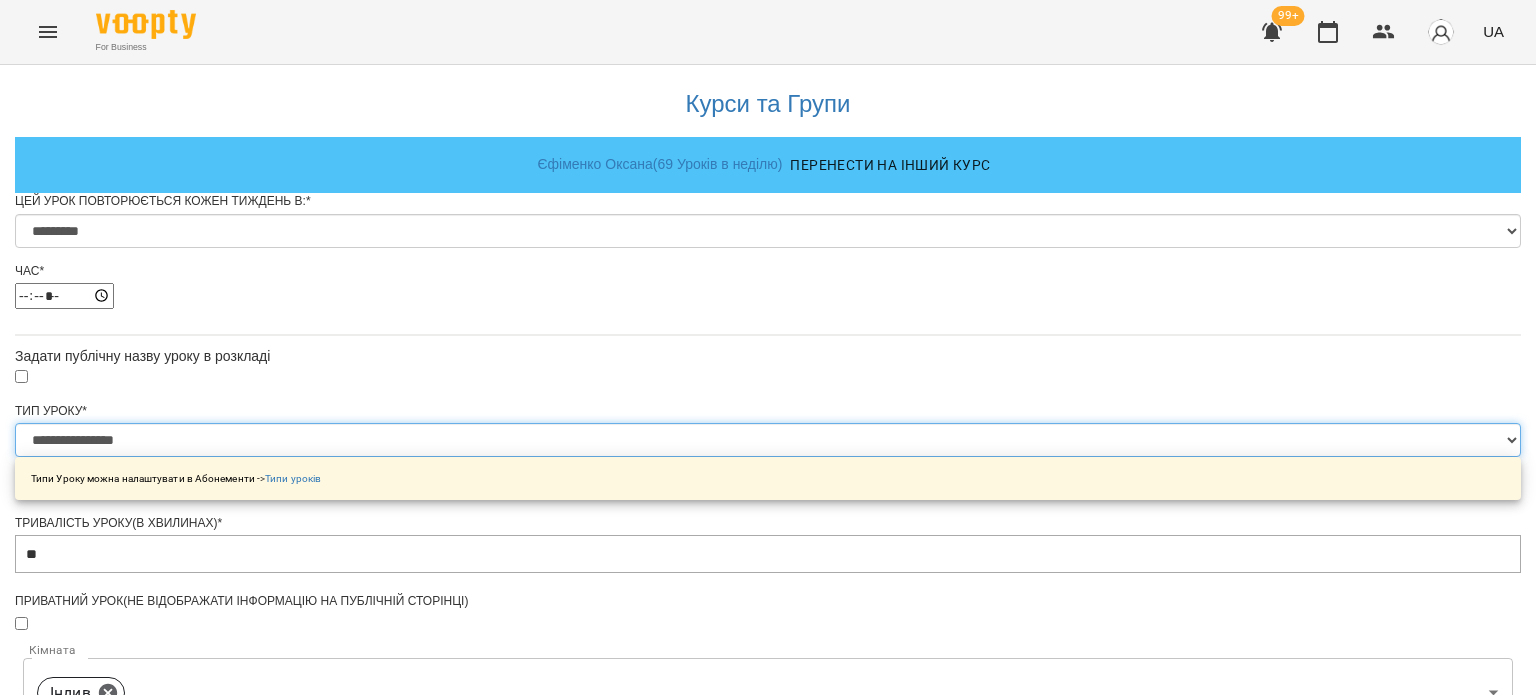 click on "**********" at bounding box center [768, 440] 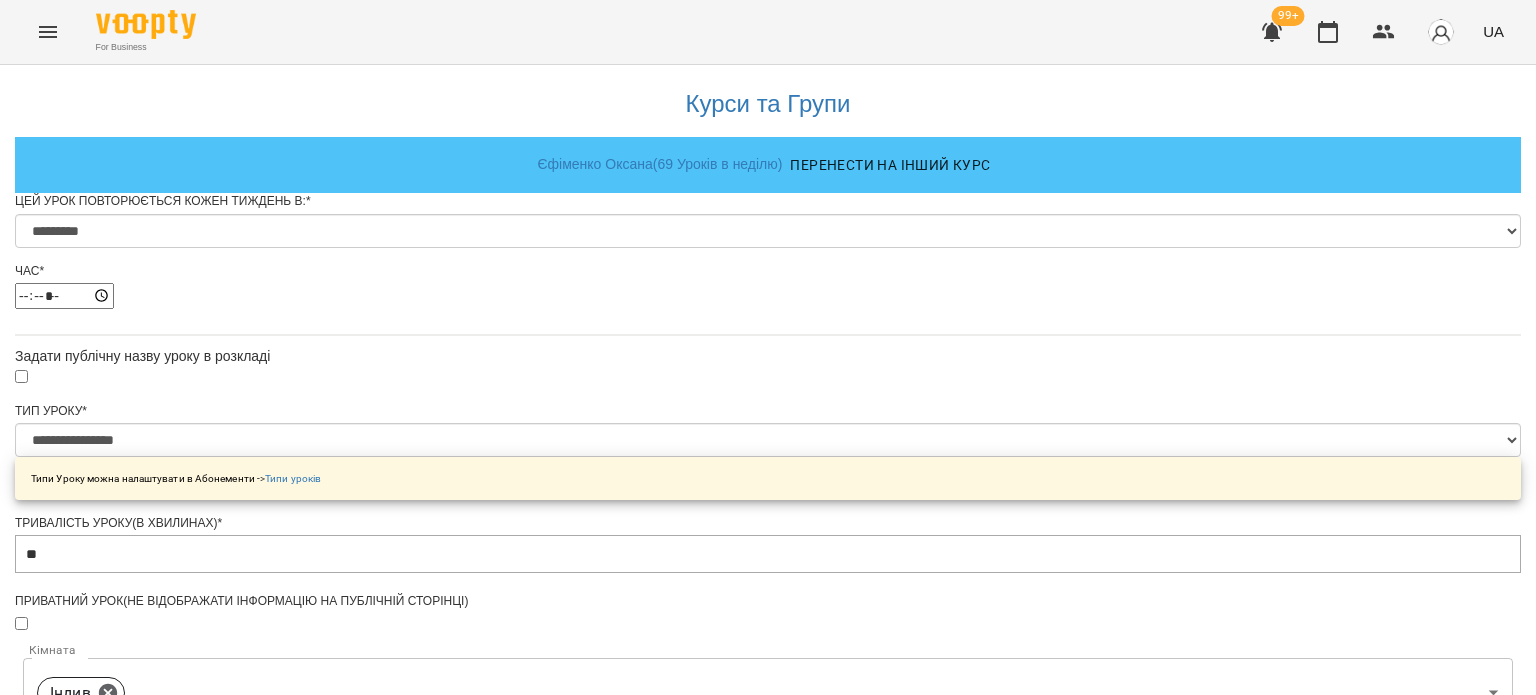 click on "Зберегти" at bounding box center [768, 1372] 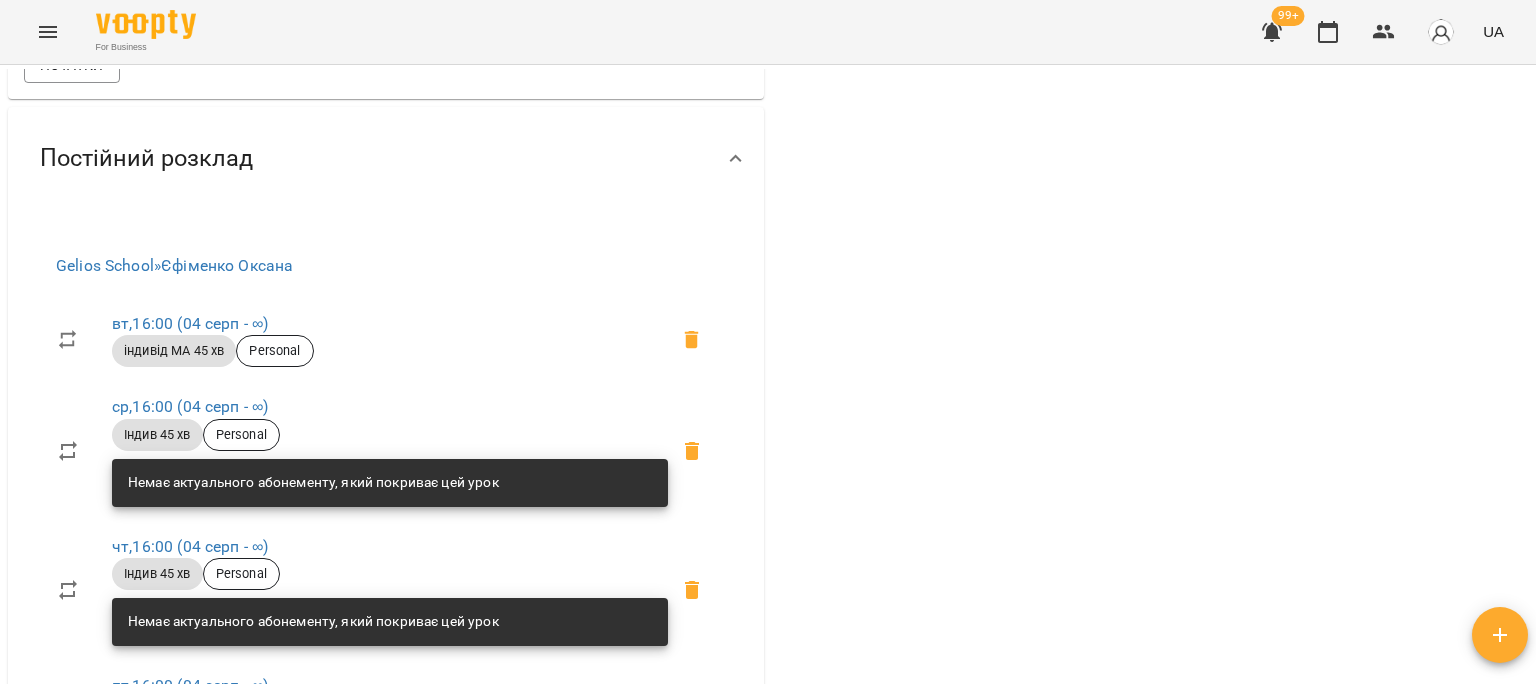 scroll, scrollTop: 1354, scrollLeft: 0, axis: vertical 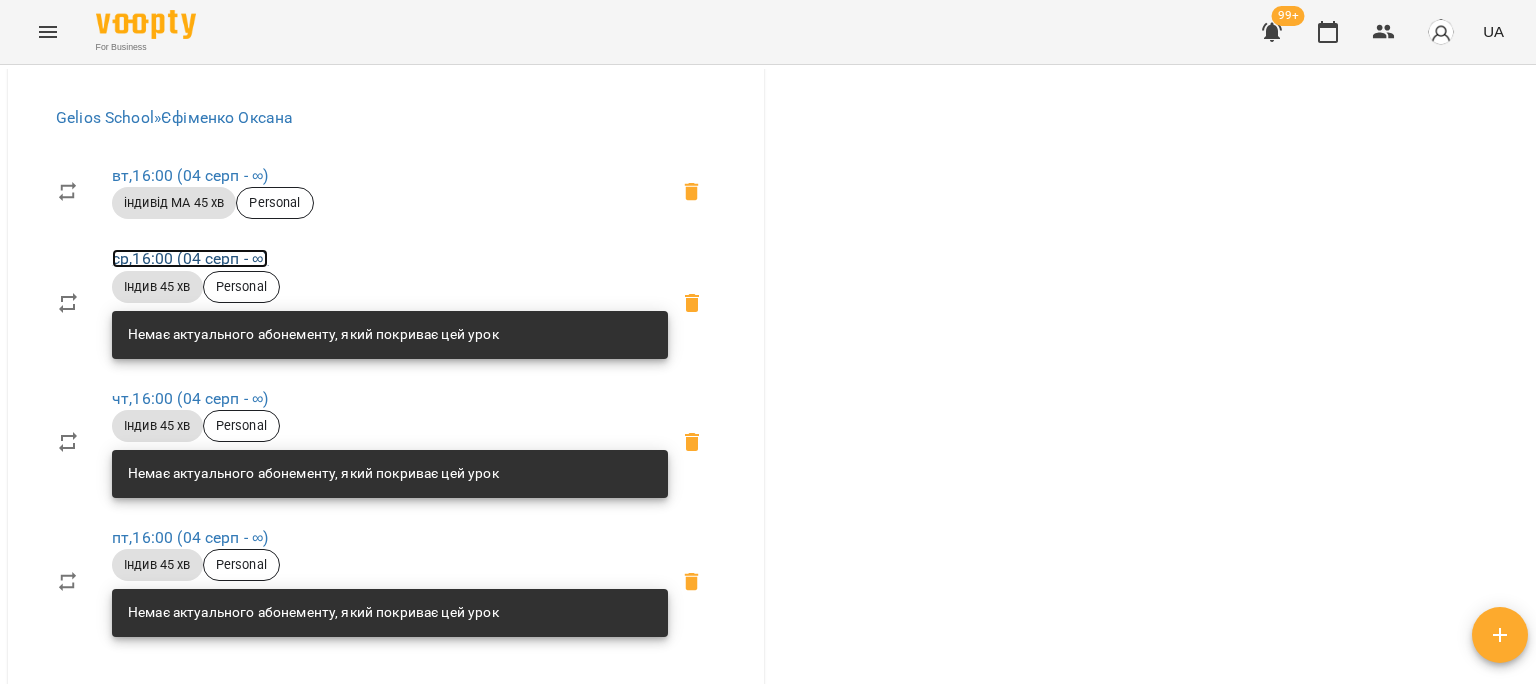 click on "ср ,  [TIME]   ([DATE] - ∞)" at bounding box center [190, 258] 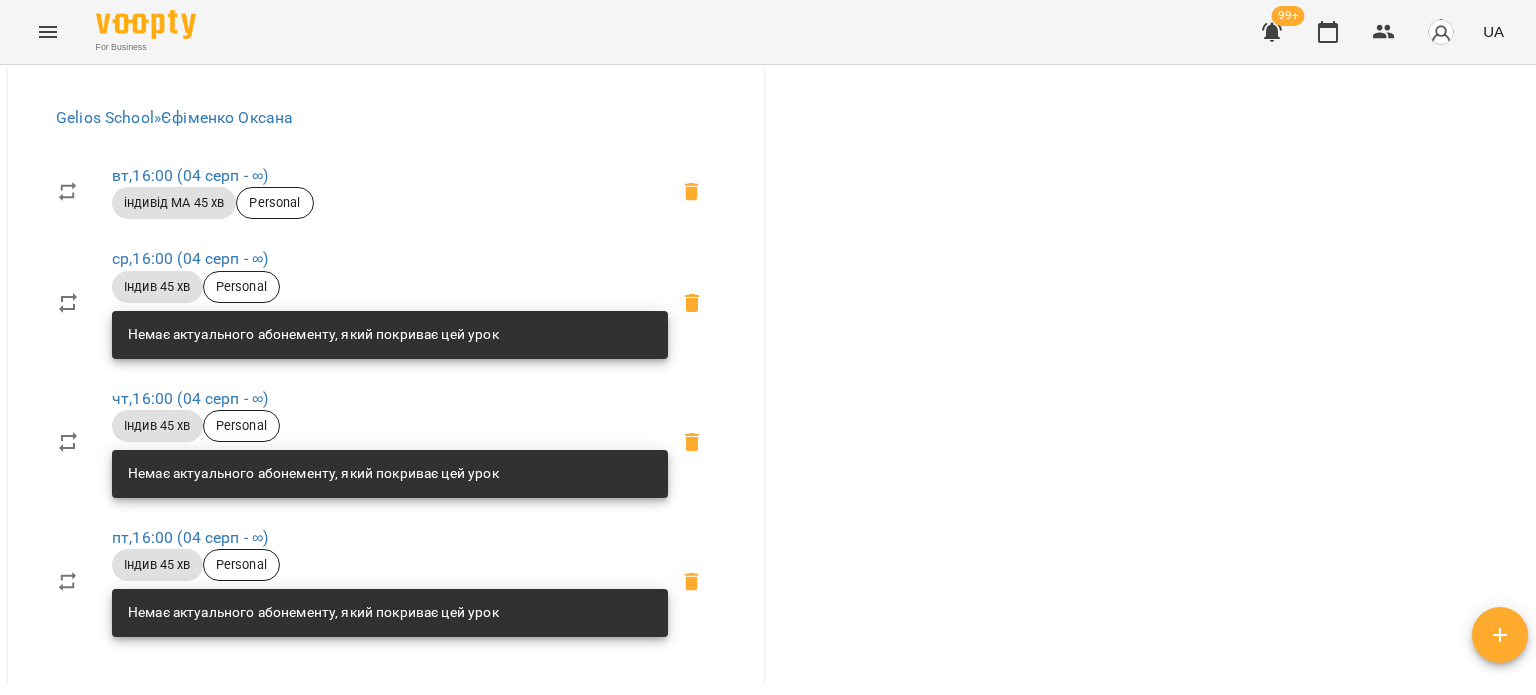 scroll, scrollTop: 0, scrollLeft: 0, axis: both 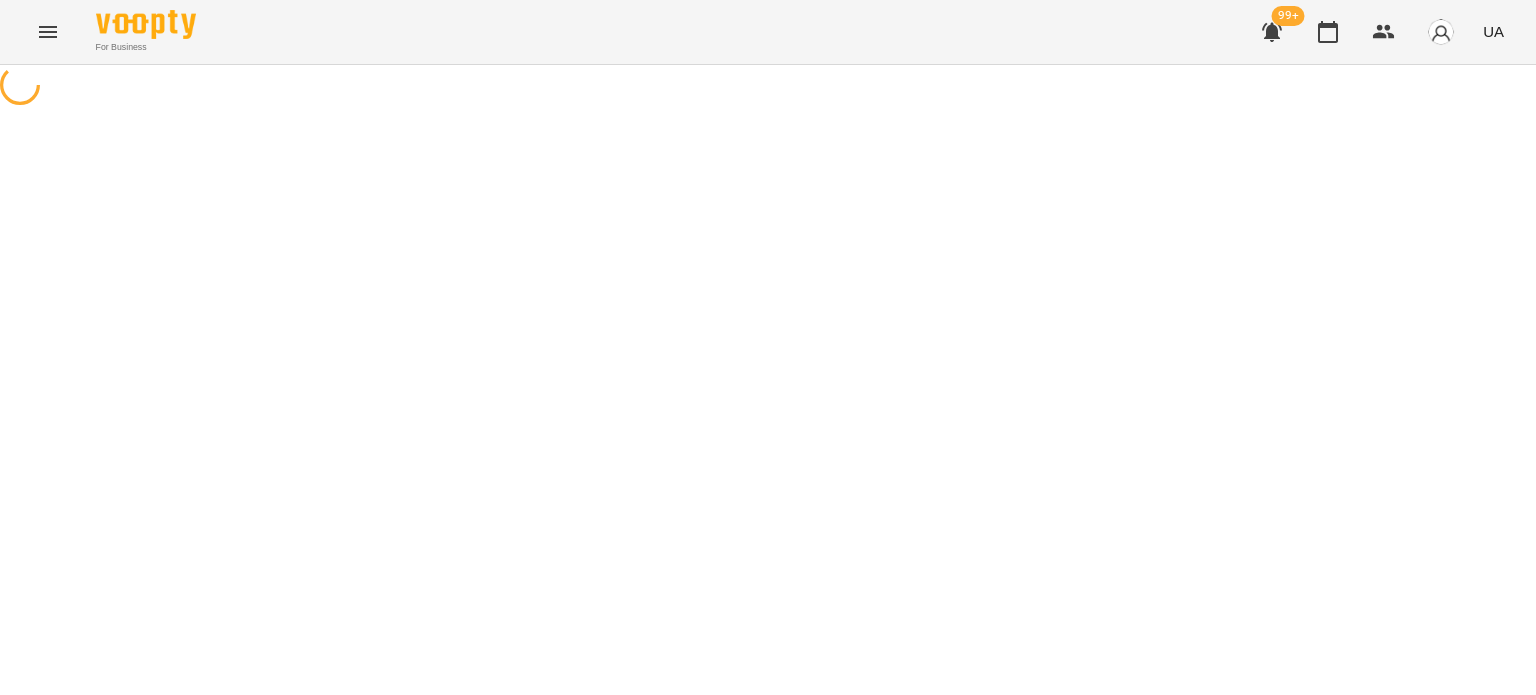 select on "*" 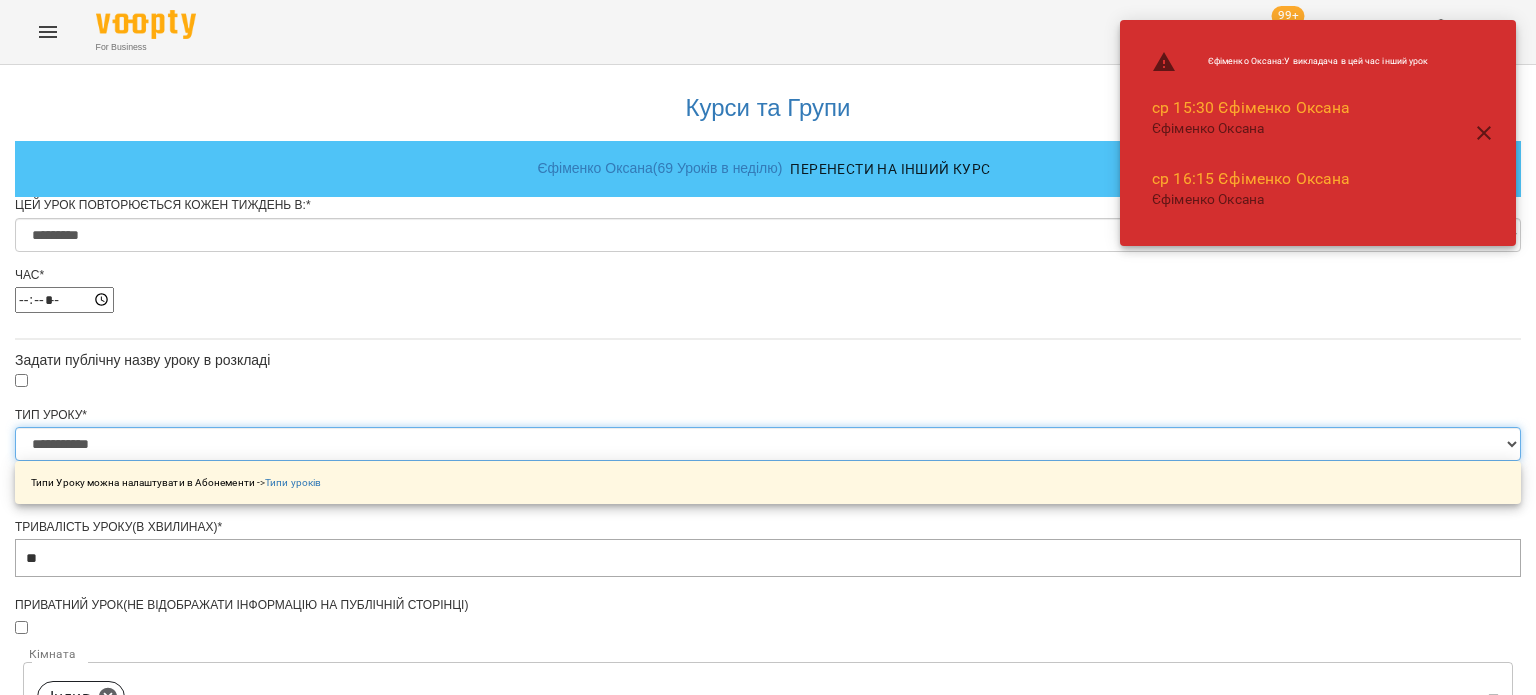 click on "**********" at bounding box center [768, 444] 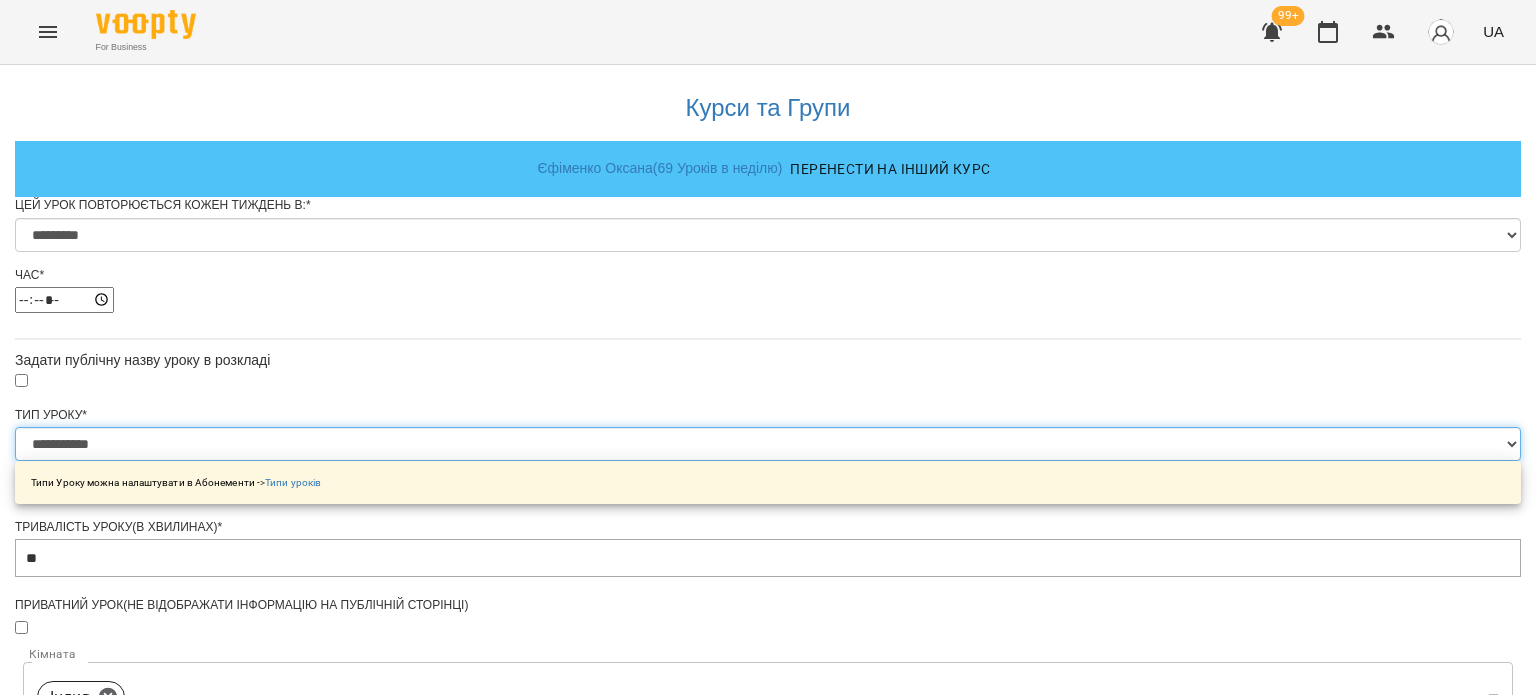 select on "**********" 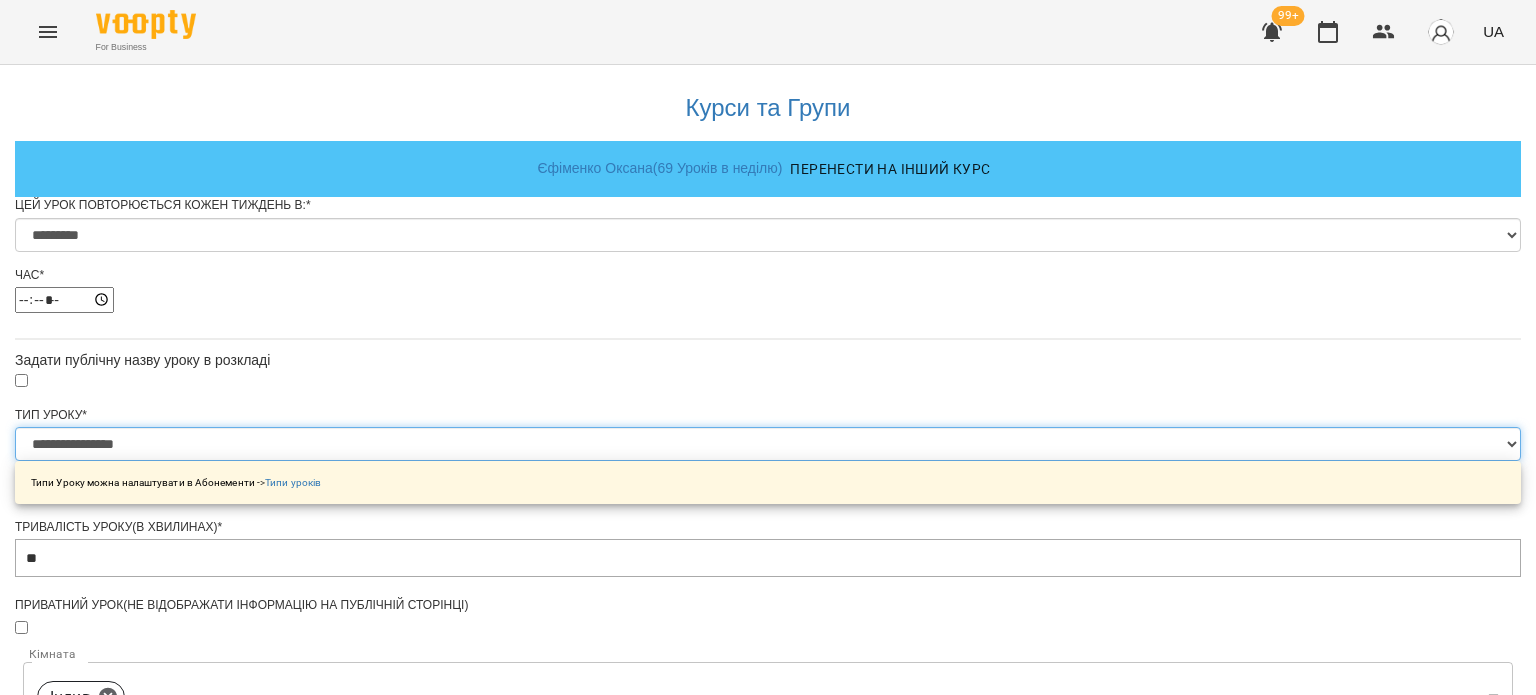 click on "**********" at bounding box center [768, 444] 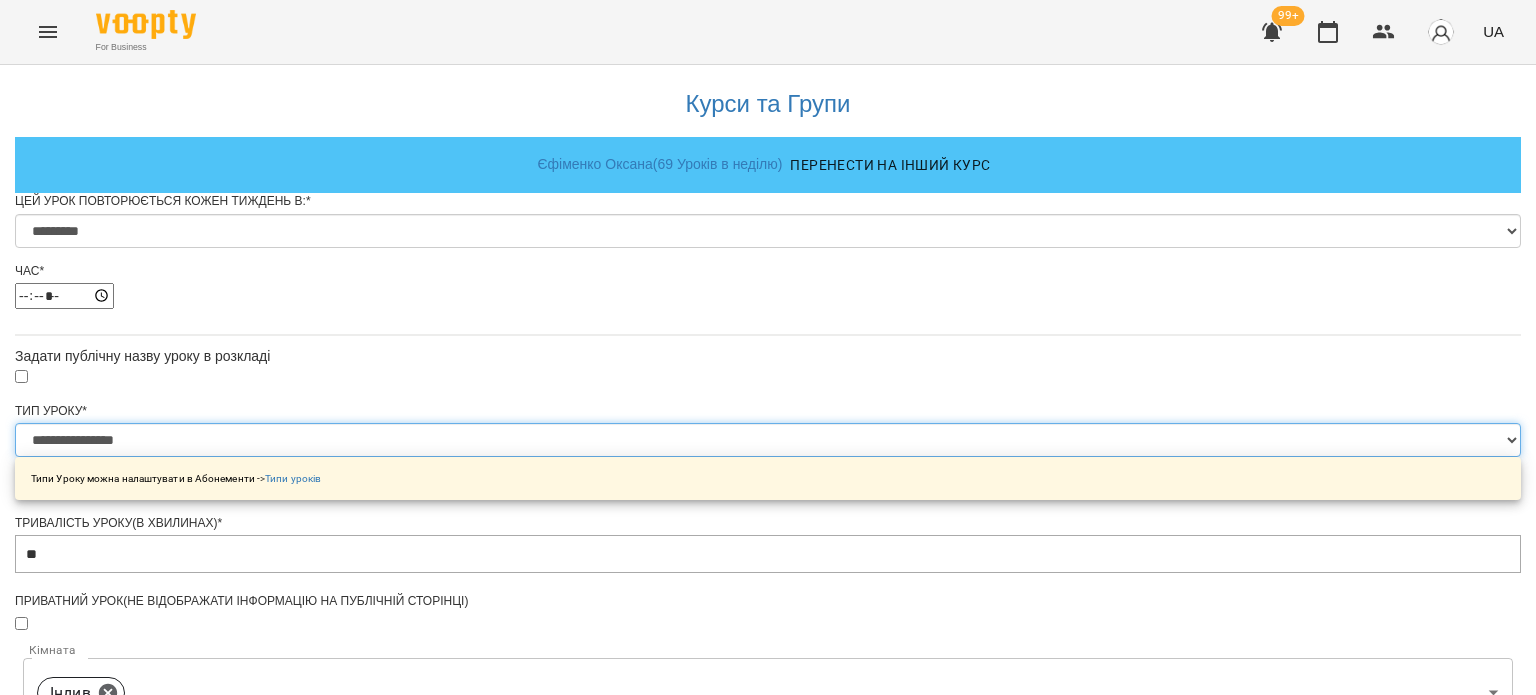 scroll, scrollTop: 886, scrollLeft: 0, axis: vertical 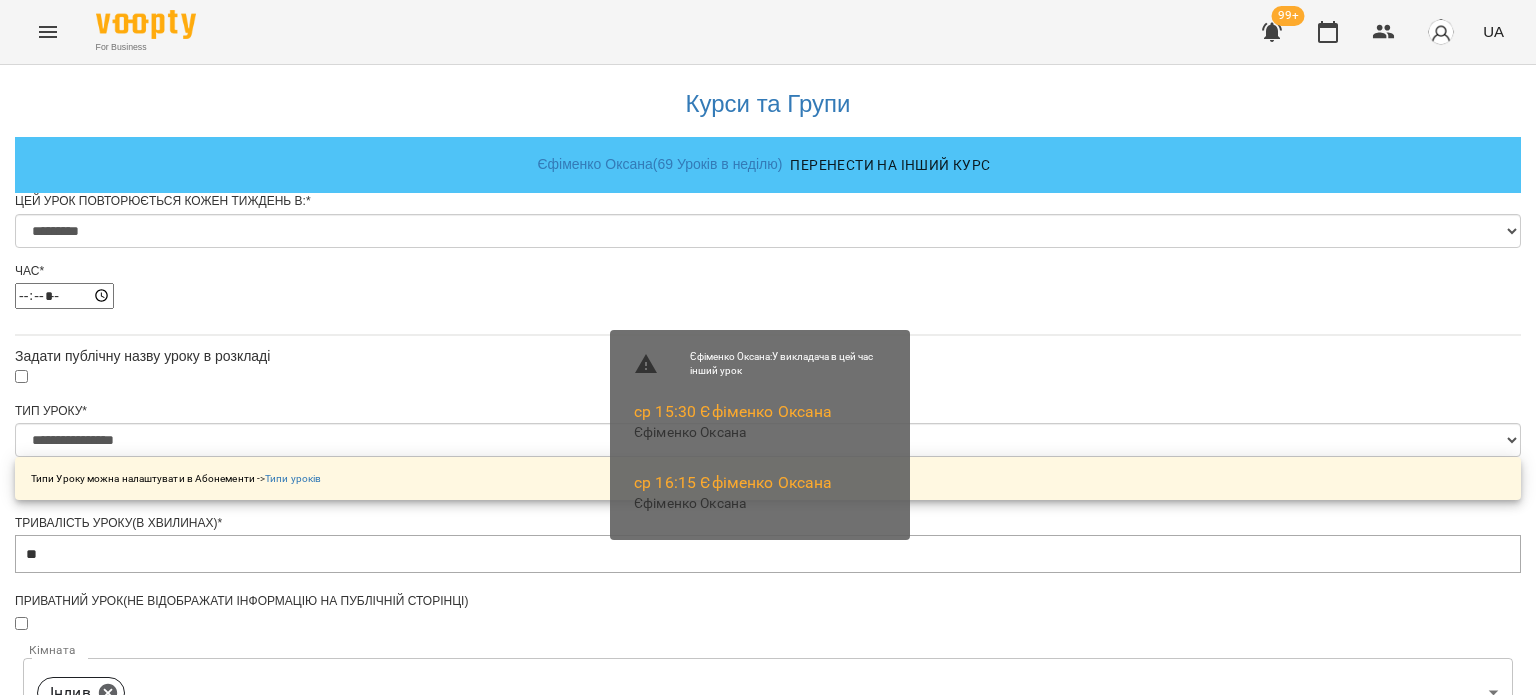 click on "Зберегти" at bounding box center [768, 1372] 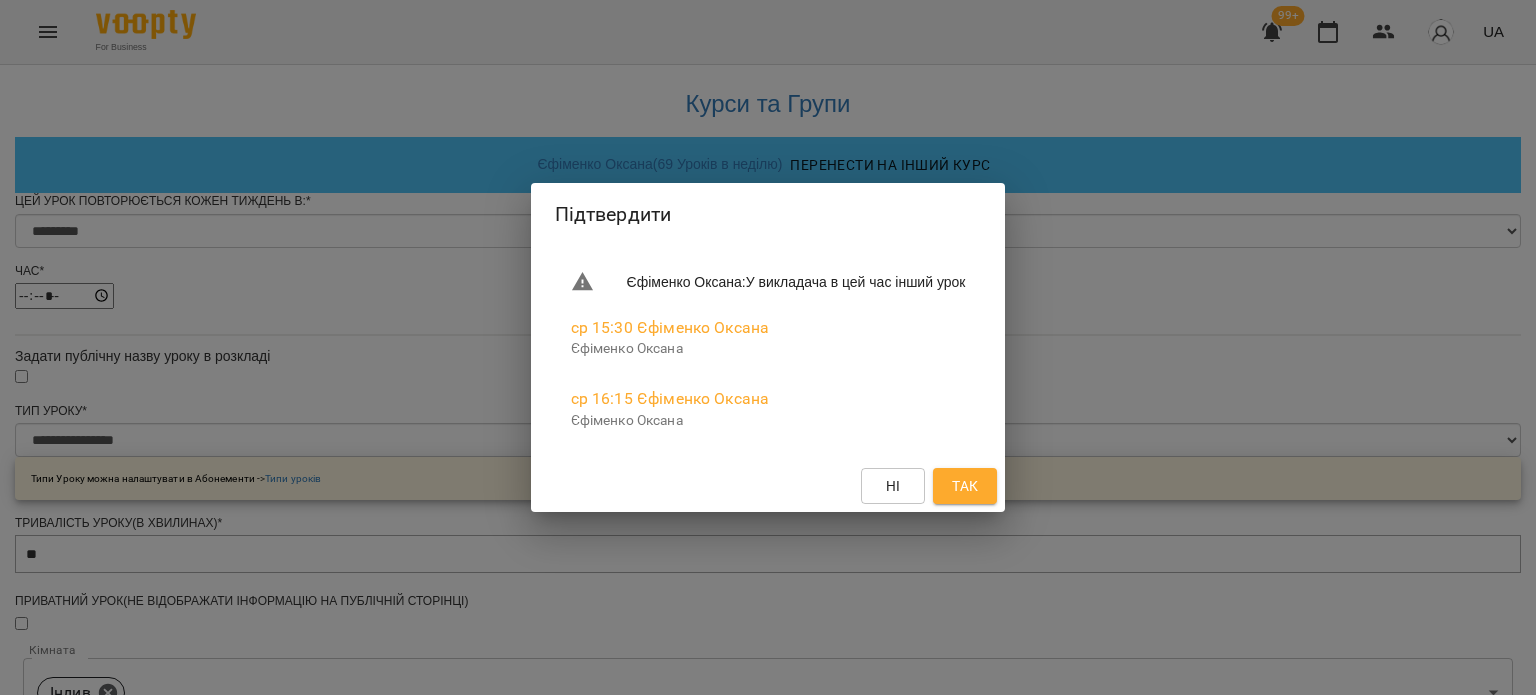 click on "Підтвердити [LAST] [FIRST] :  У викладача в цей час інший урок ср   [TIME]   [LAST] [FIRST] [LAST] [FIRST] ср   [TIME]   [LAST] [FIRST] [LAST] [FIRST] Ні Так" at bounding box center [768, 347] 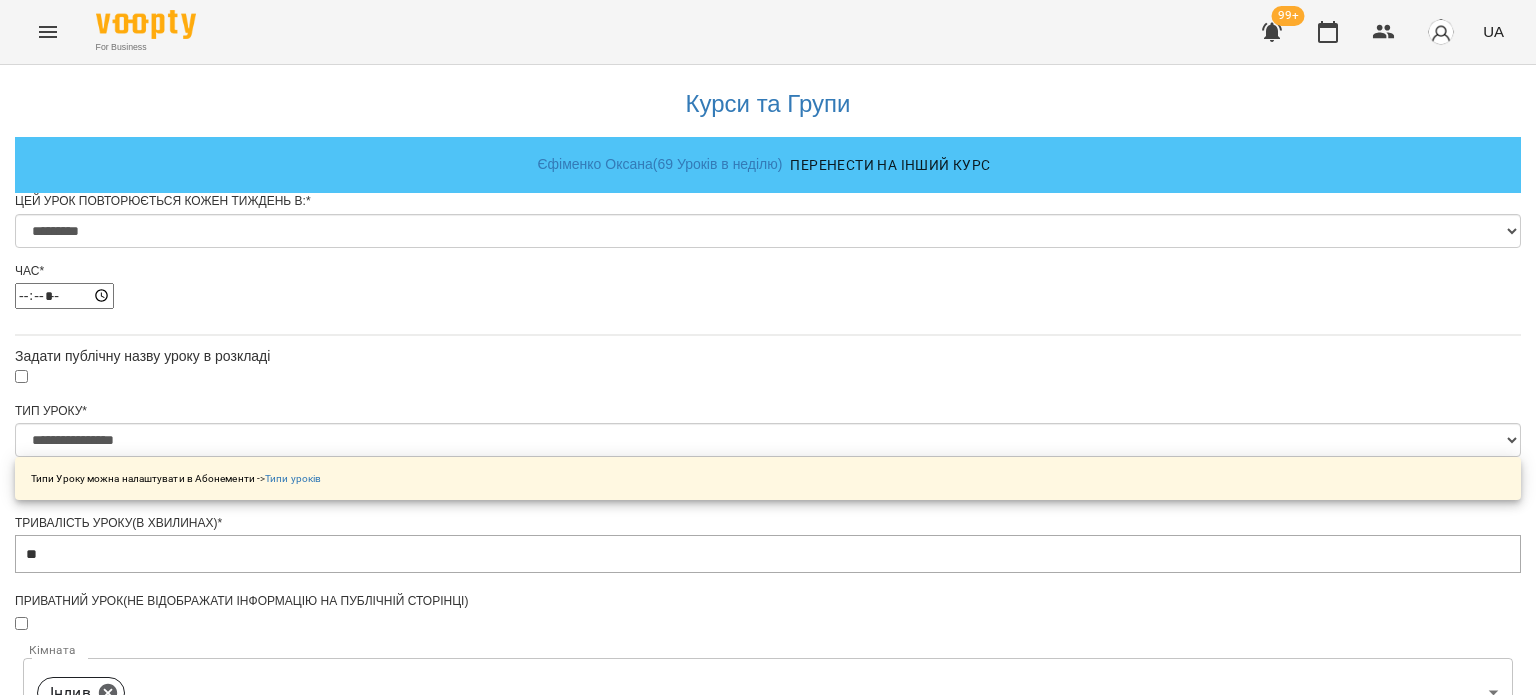 click on "Зберегти" at bounding box center [768, 1372] 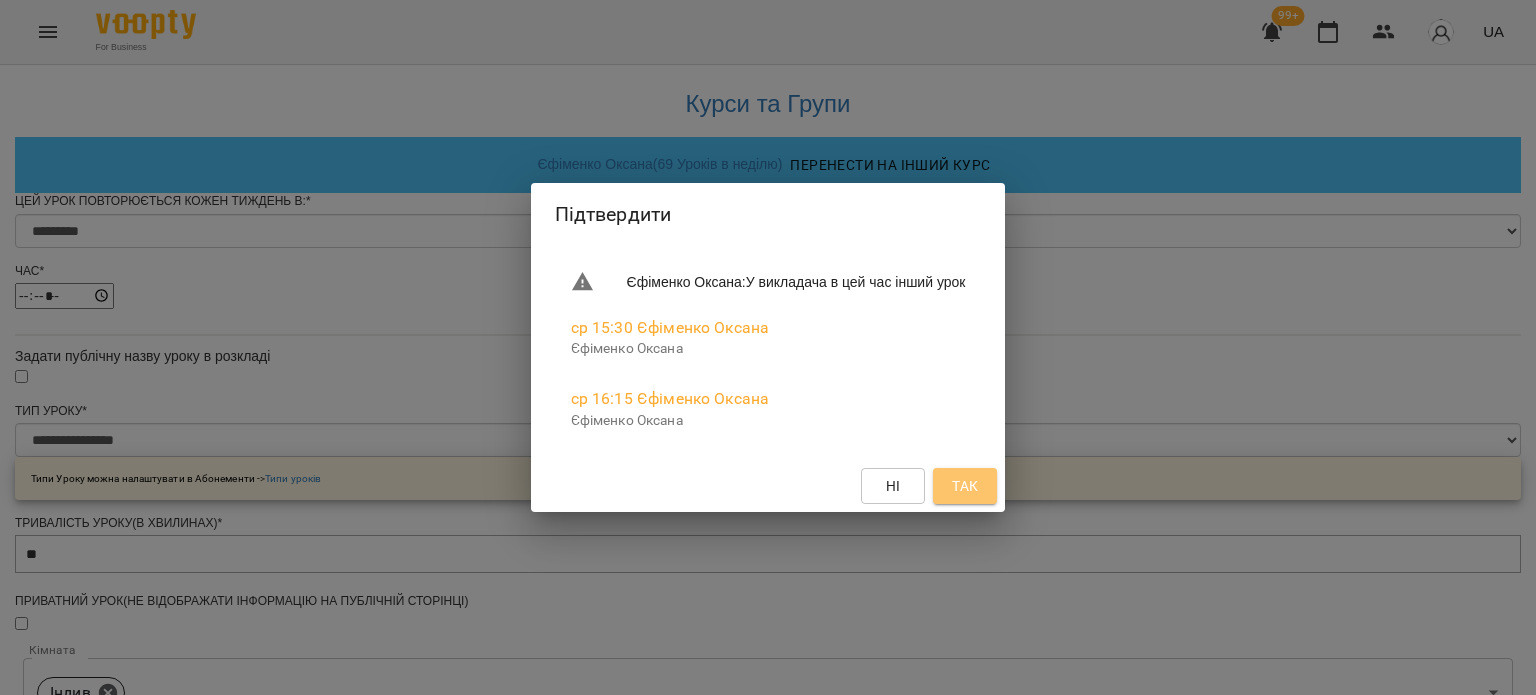 click on "Так" at bounding box center [965, 486] 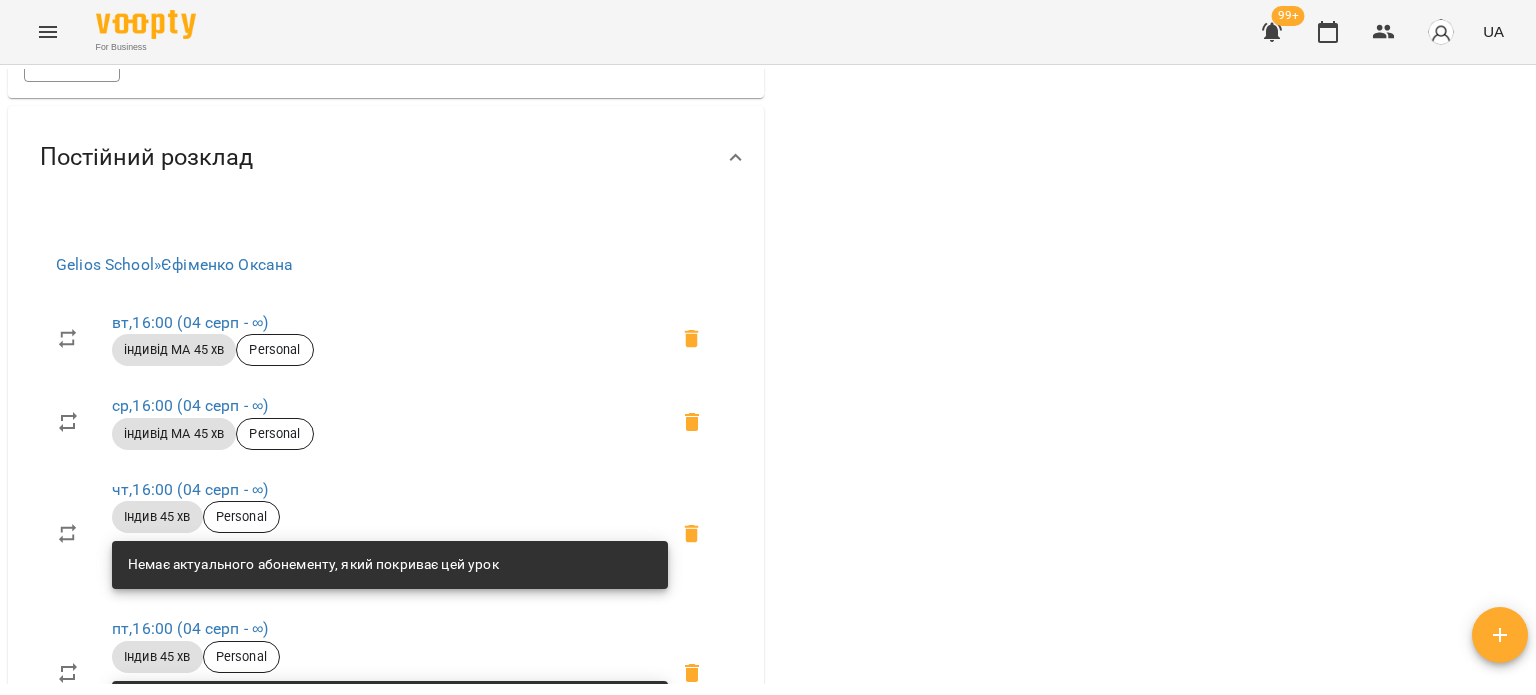 scroll, scrollTop: 1354, scrollLeft: 0, axis: vertical 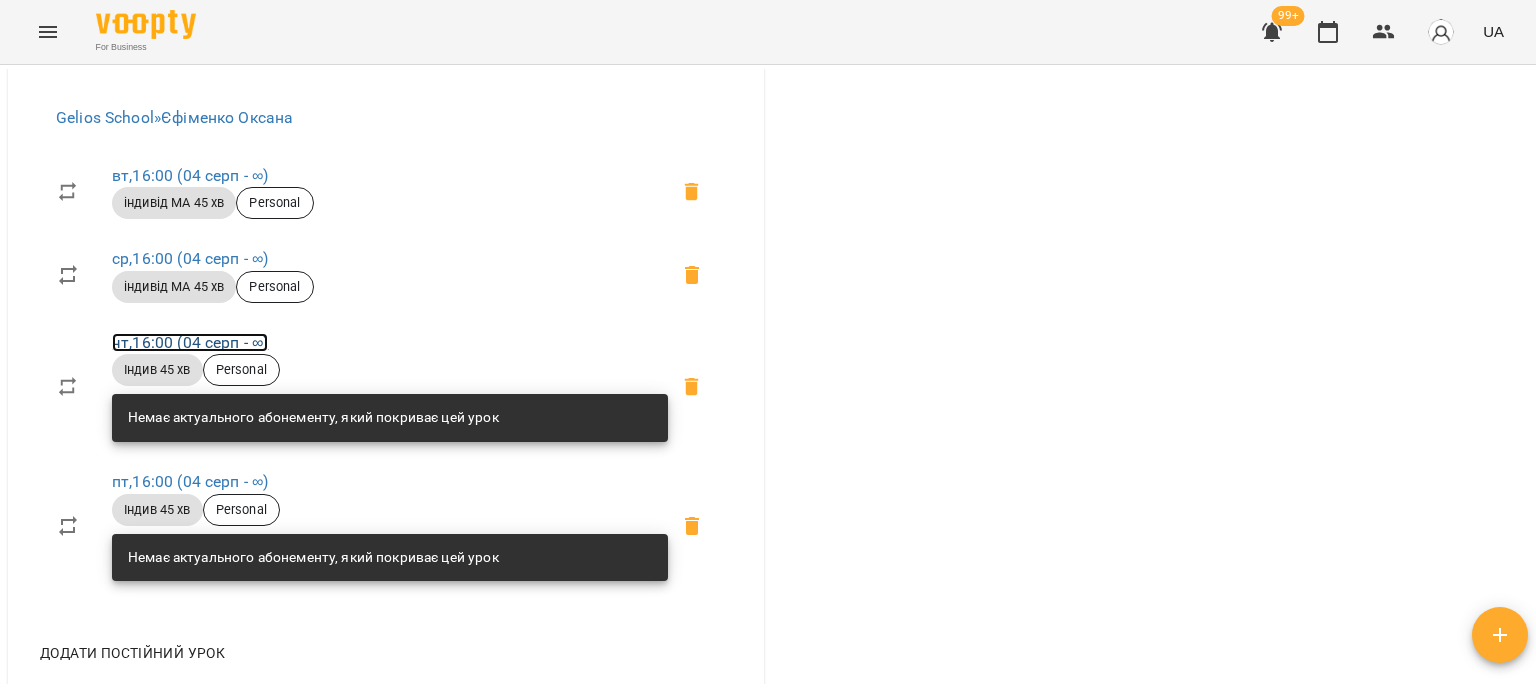 click on "чт ,  [TIME]   ([DATE] - ∞)" at bounding box center [190, 342] 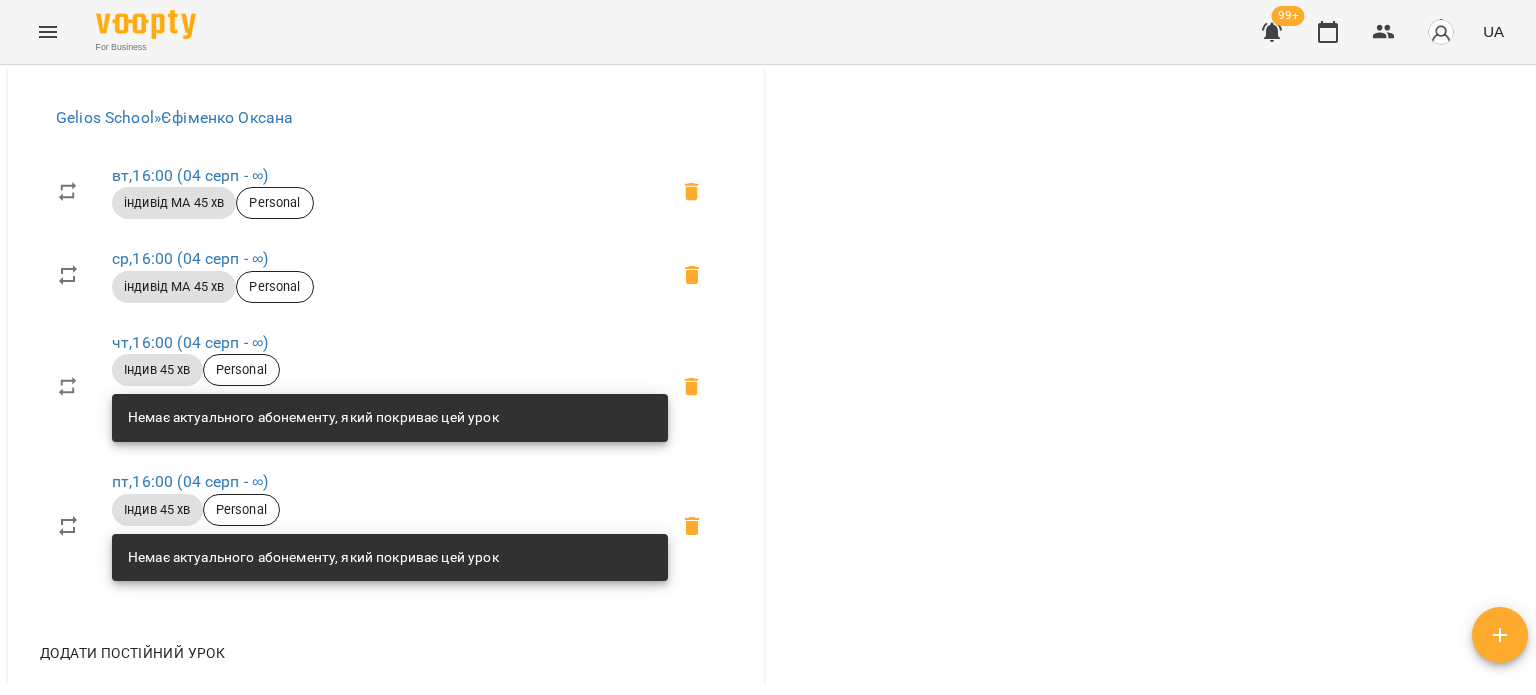 scroll, scrollTop: 0, scrollLeft: 0, axis: both 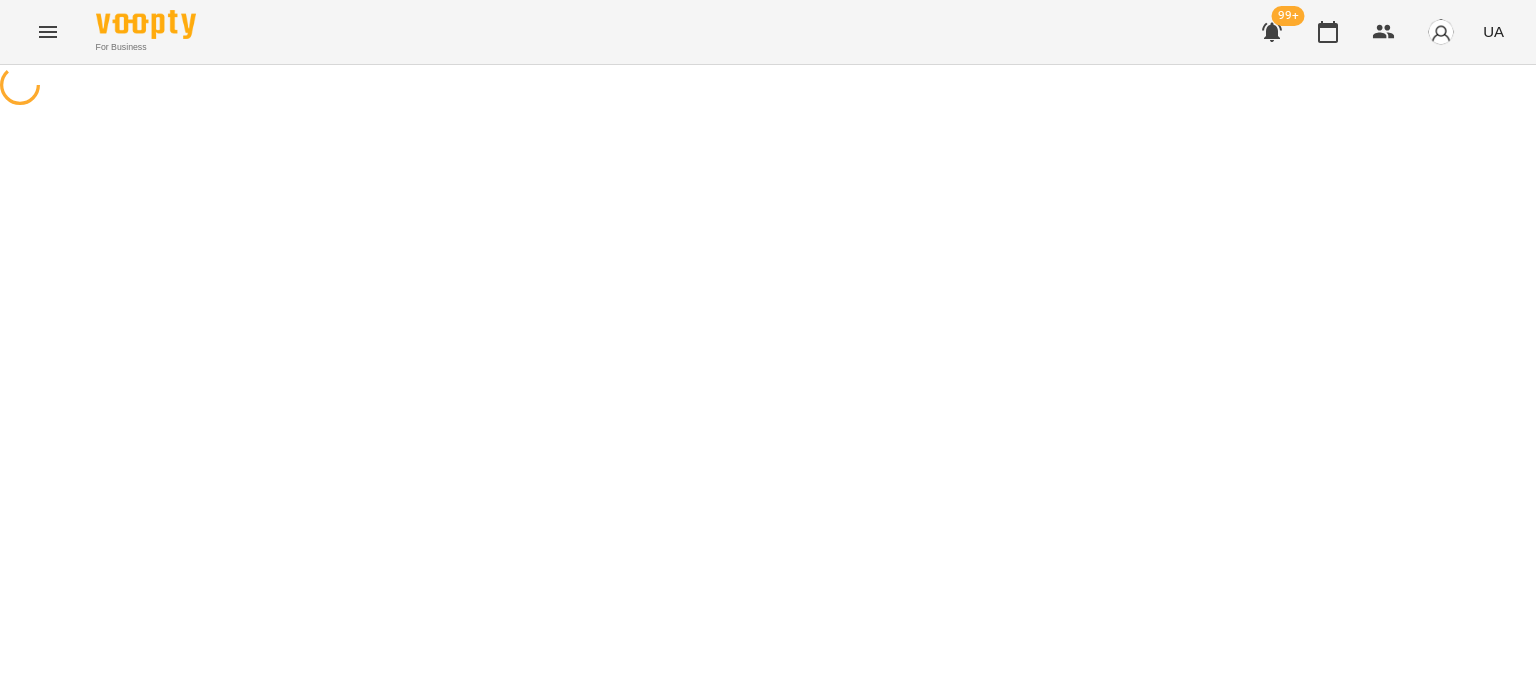 select on "*" 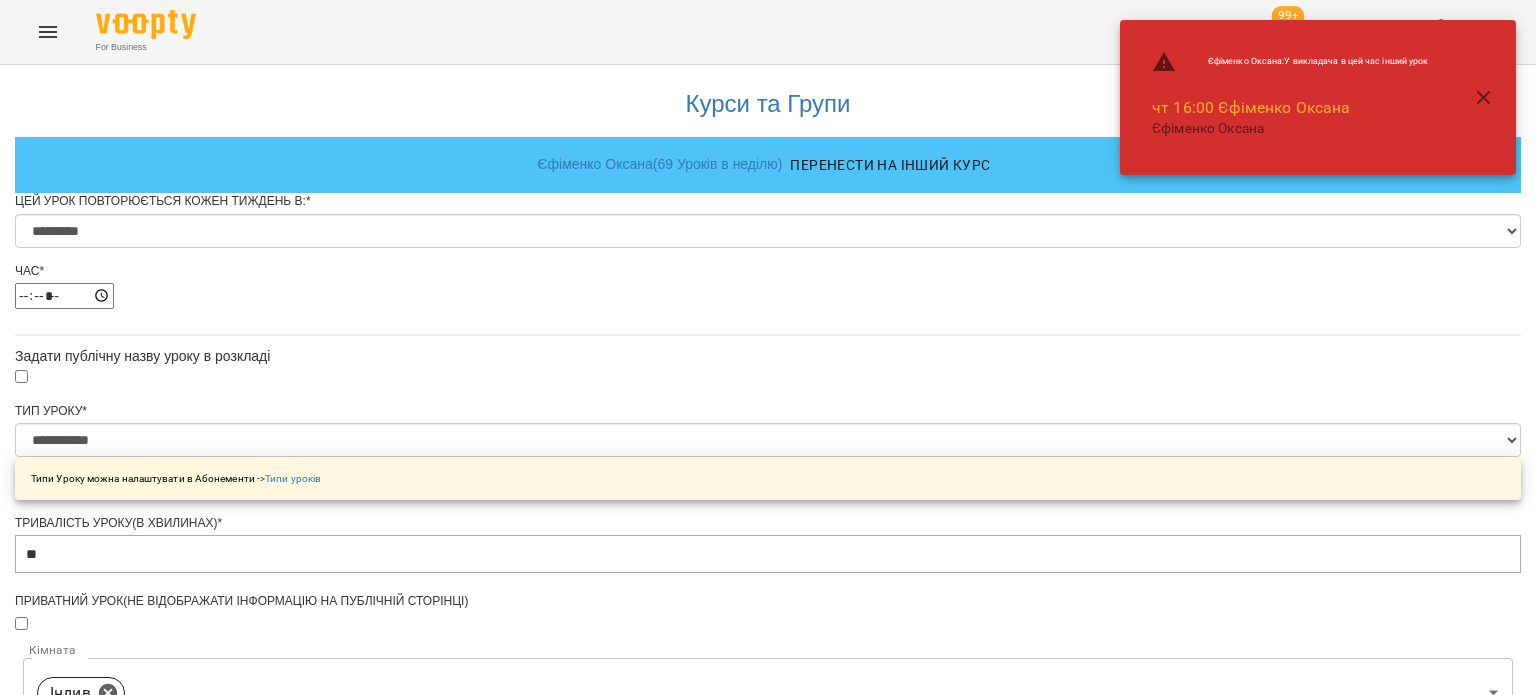 scroll, scrollTop: 186, scrollLeft: 0, axis: vertical 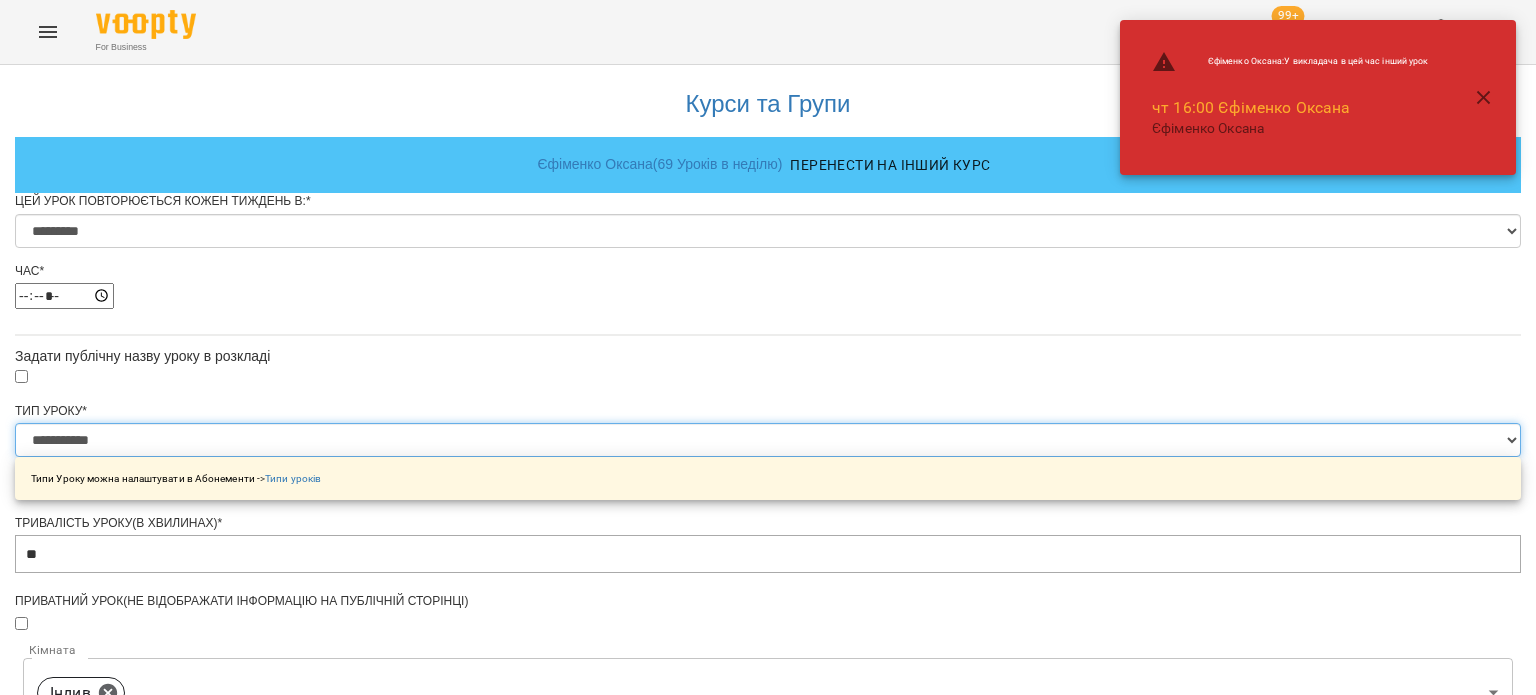 click on "**********" at bounding box center [768, 440] 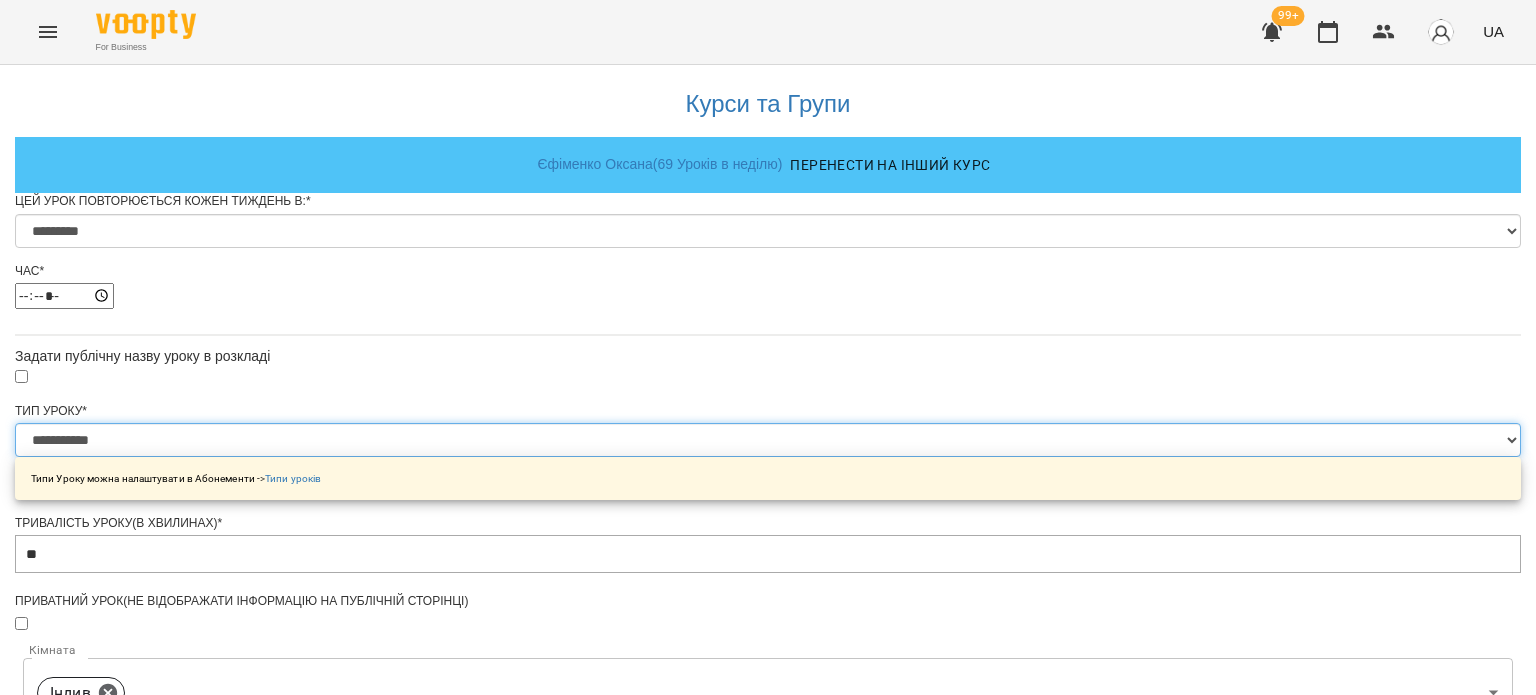 select on "**********" 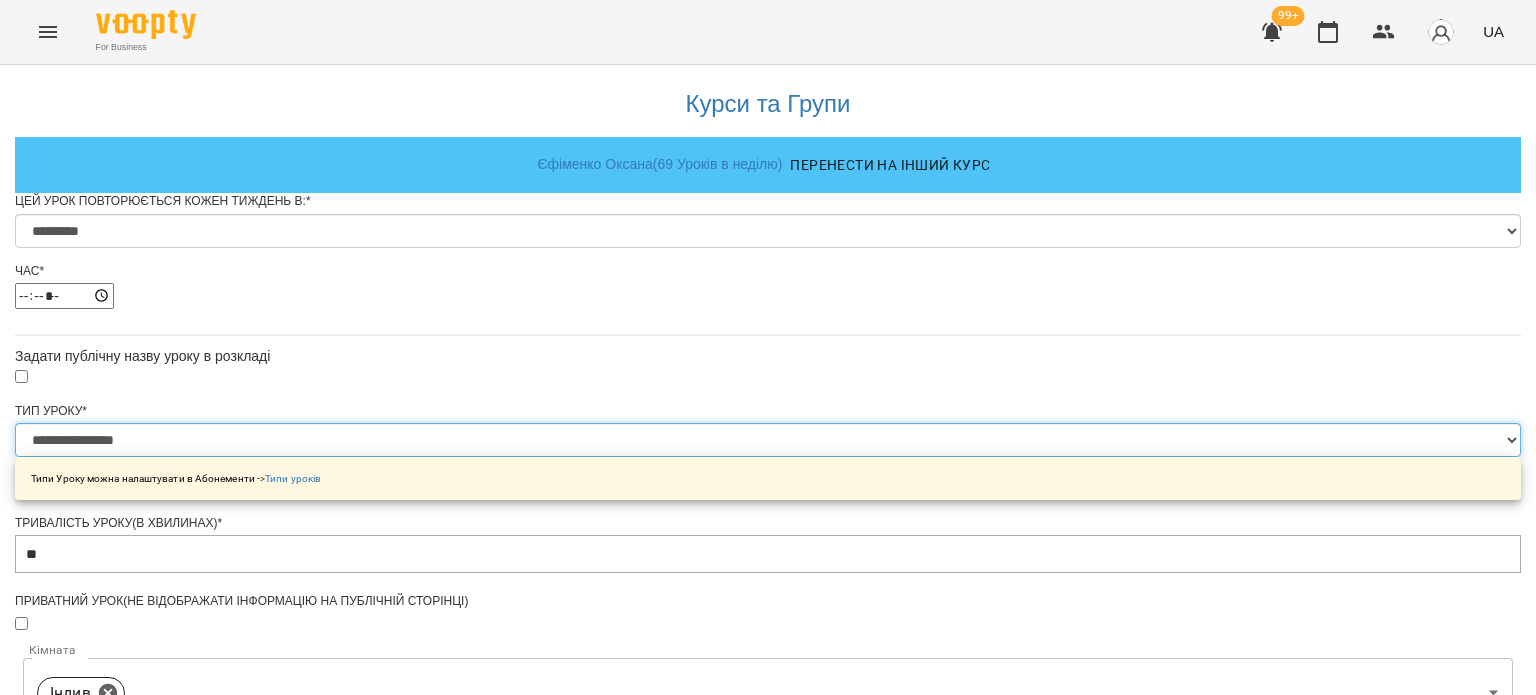 click on "**********" at bounding box center [768, 440] 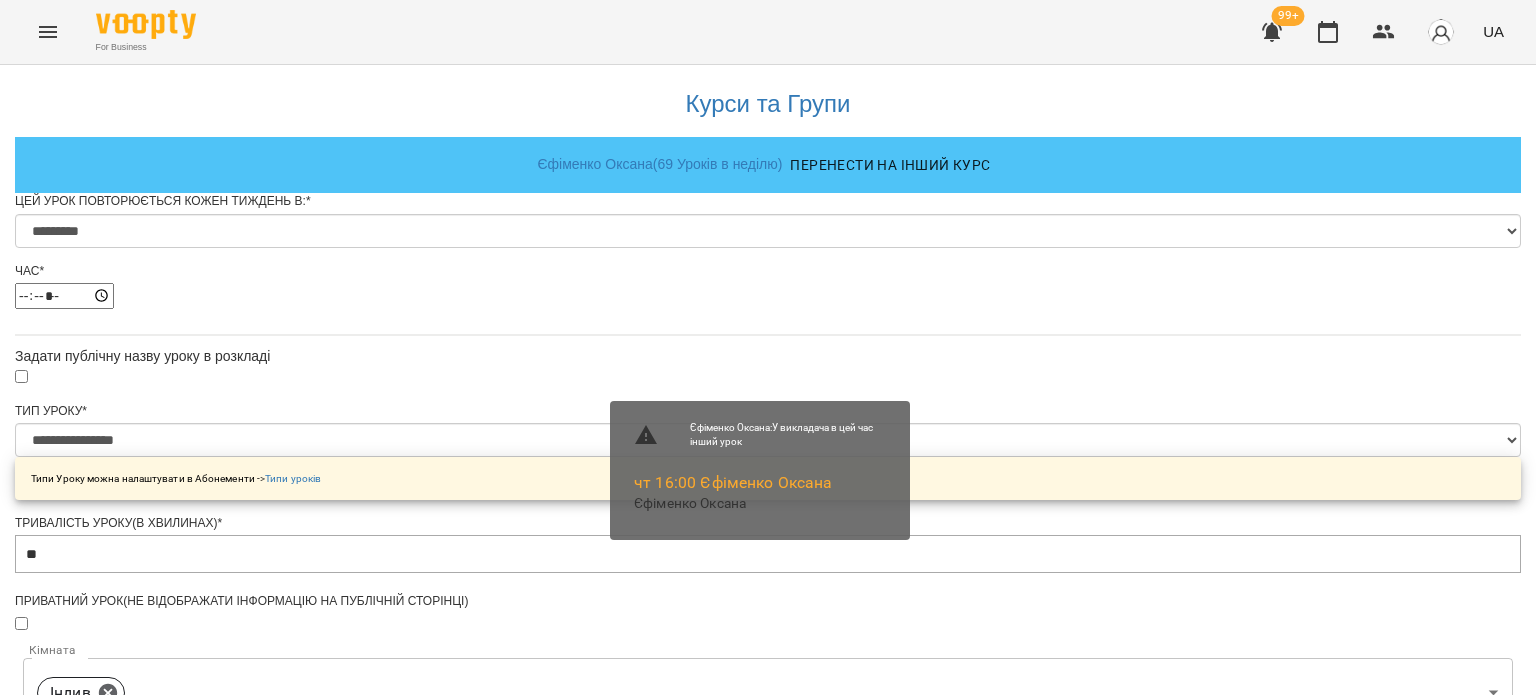 click on "Зберегти" at bounding box center (768, 1372) 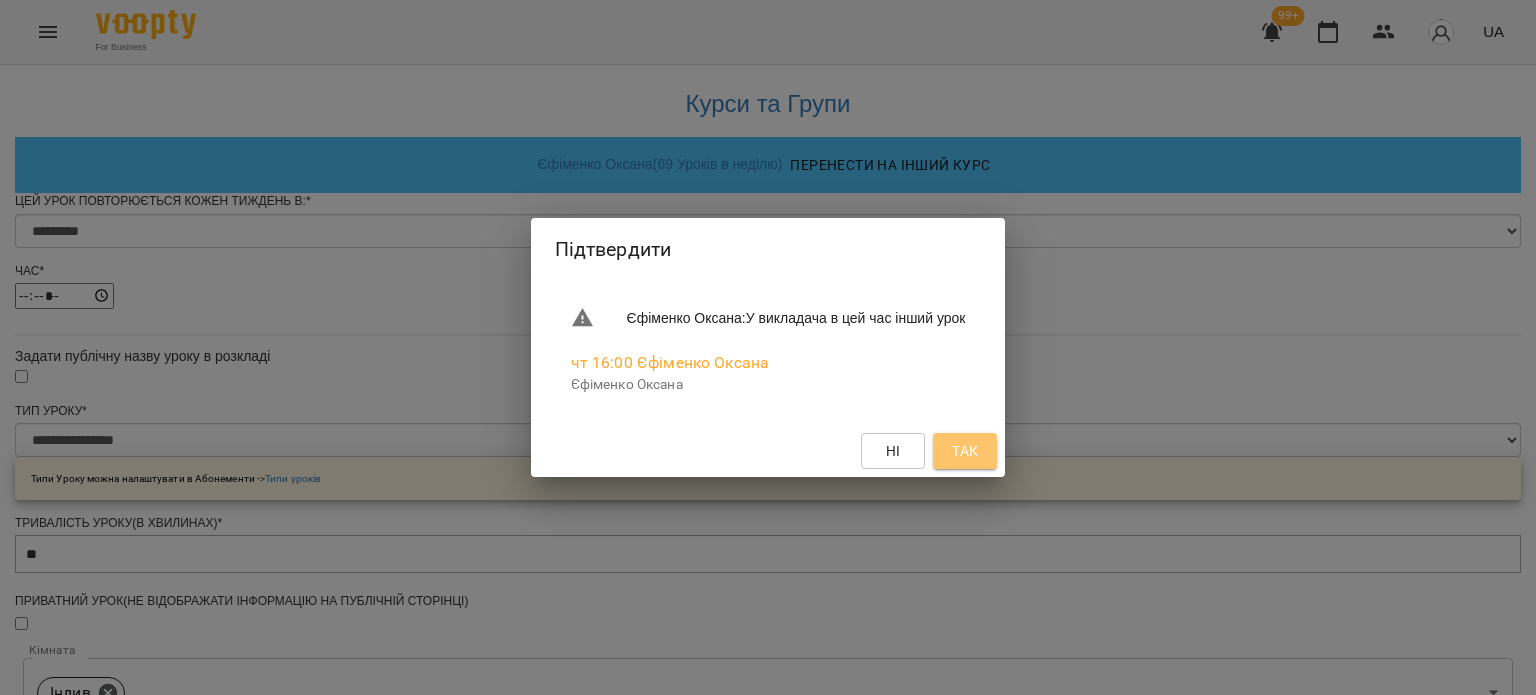 click on "Так" at bounding box center (965, 451) 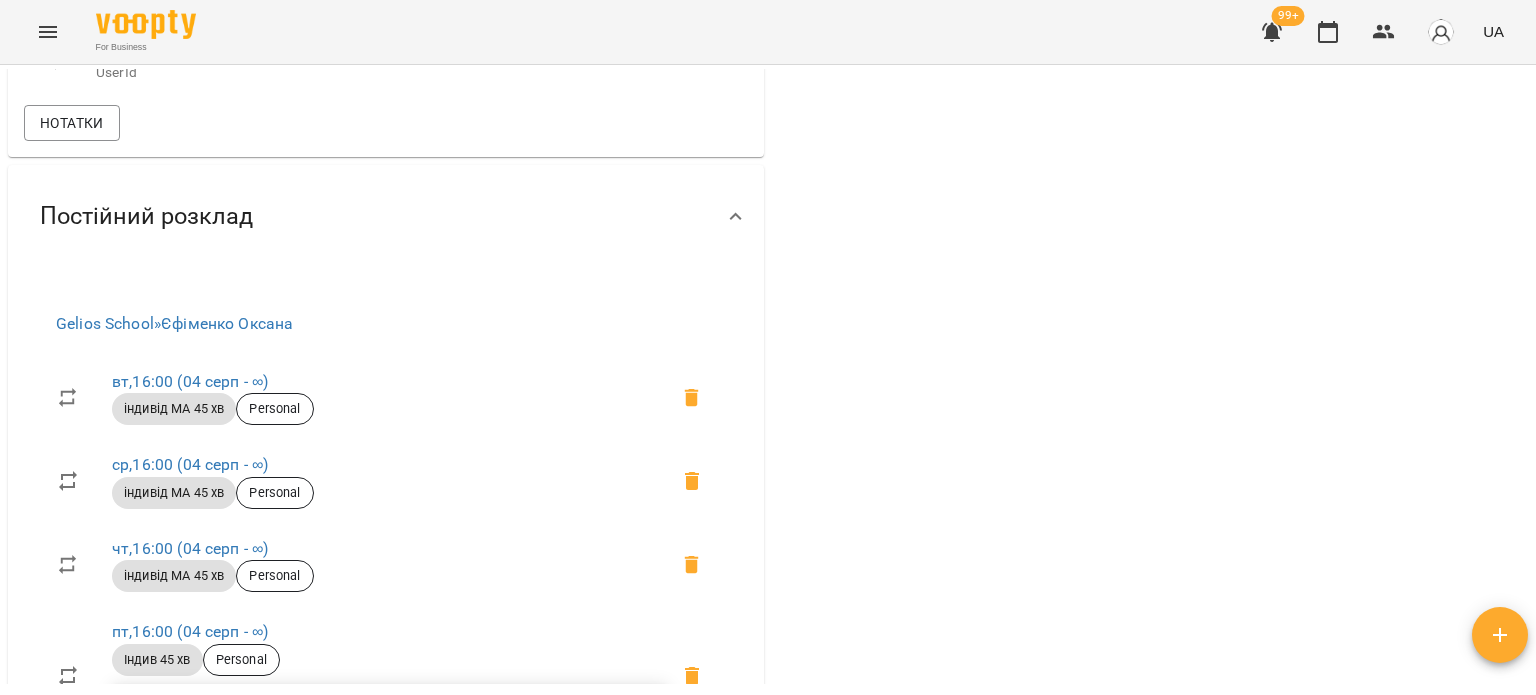 scroll, scrollTop: 1348, scrollLeft: 0, axis: vertical 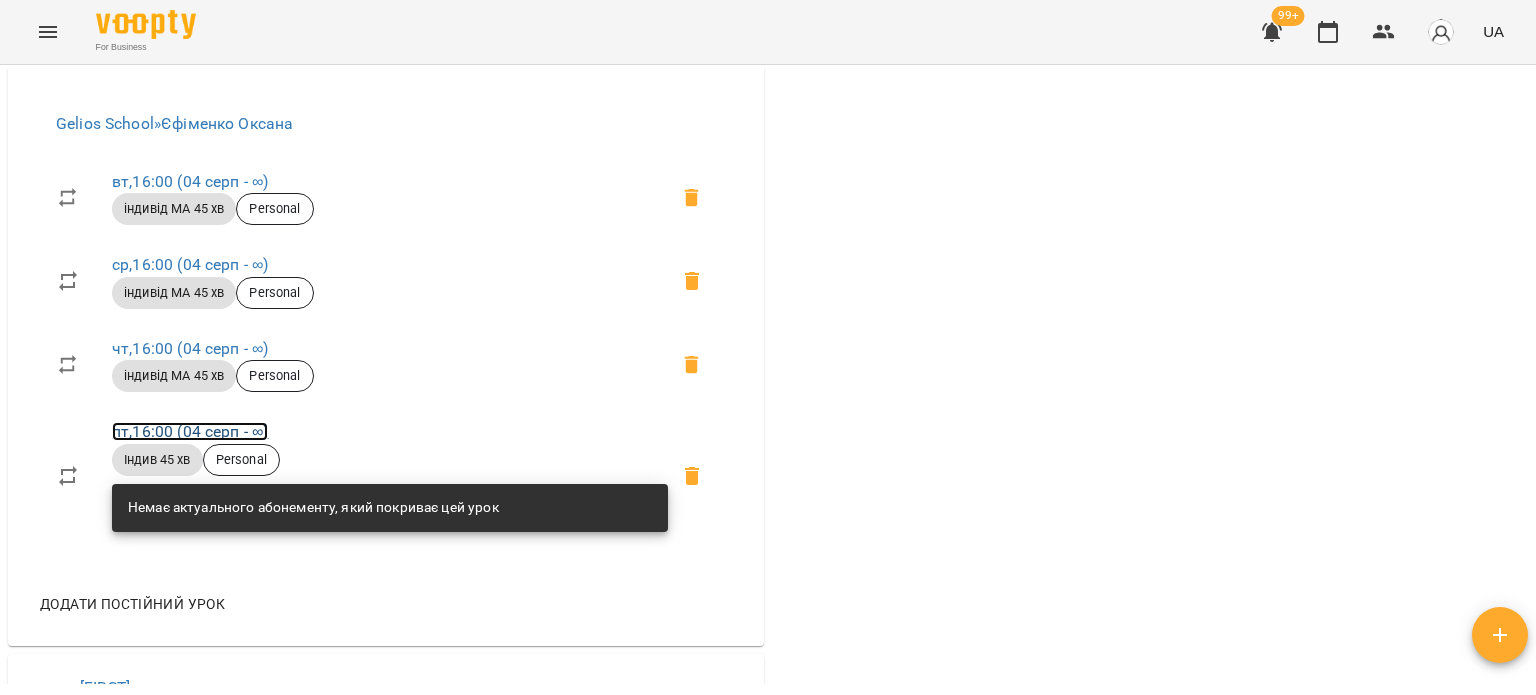 click on "пт ,  [TIME]   ([DATE] - ∞)" at bounding box center (190, 431) 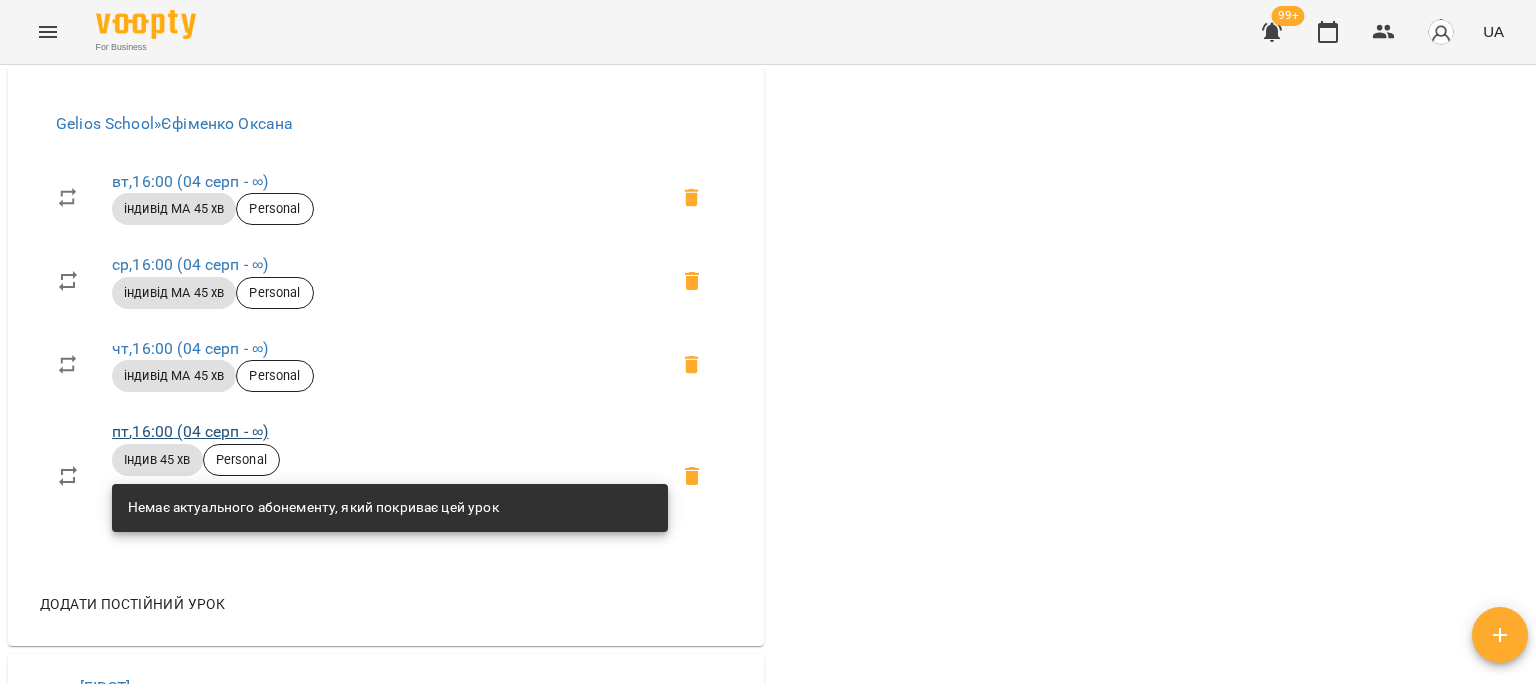scroll, scrollTop: 0, scrollLeft: 0, axis: both 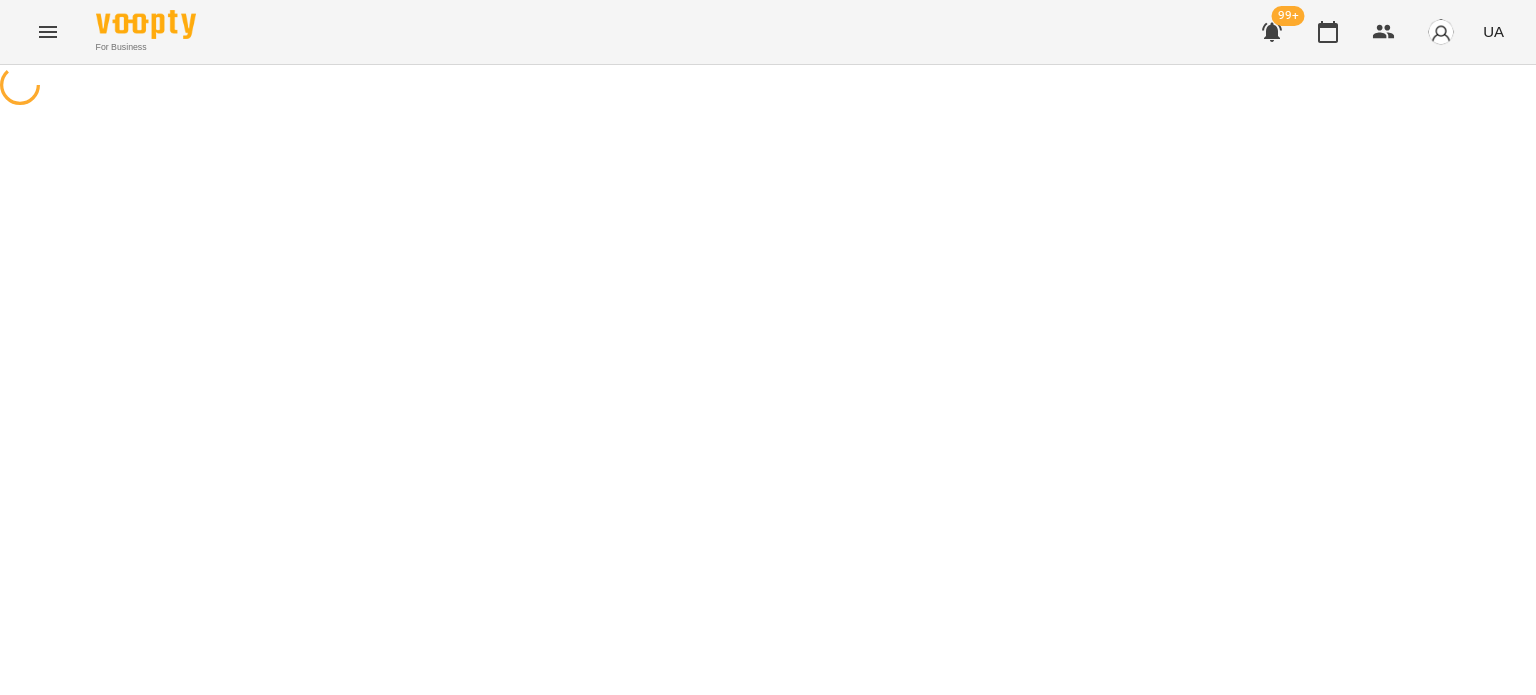 select on "*" 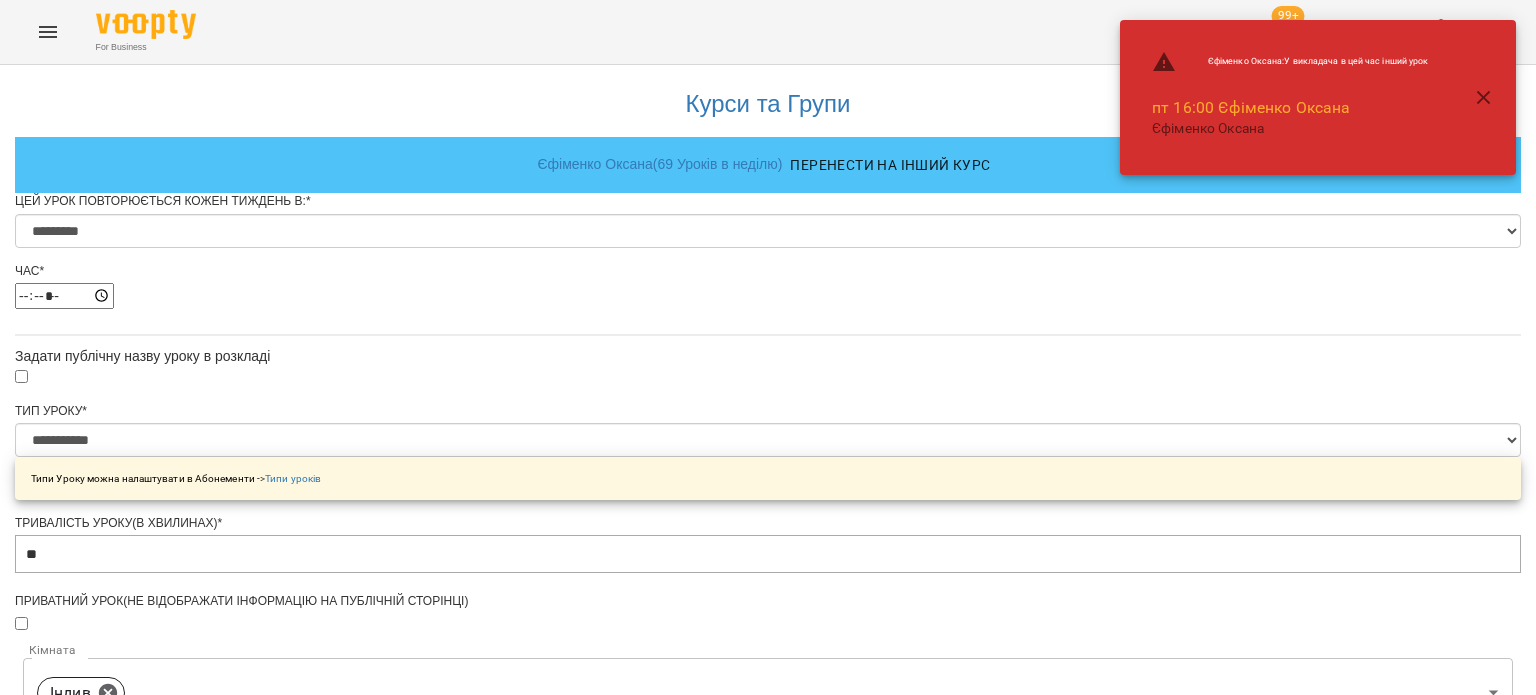 scroll, scrollTop: 186, scrollLeft: 0, axis: vertical 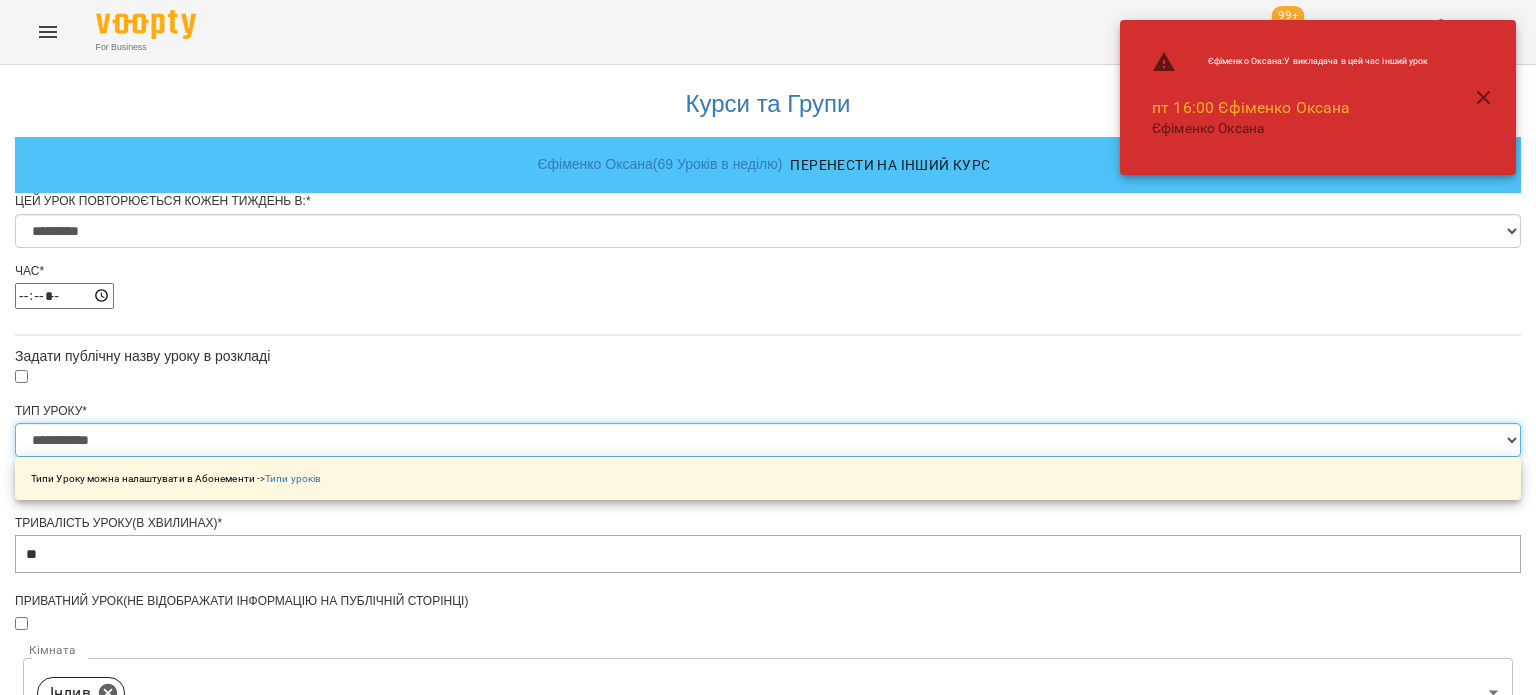 click on "**********" at bounding box center [768, 440] 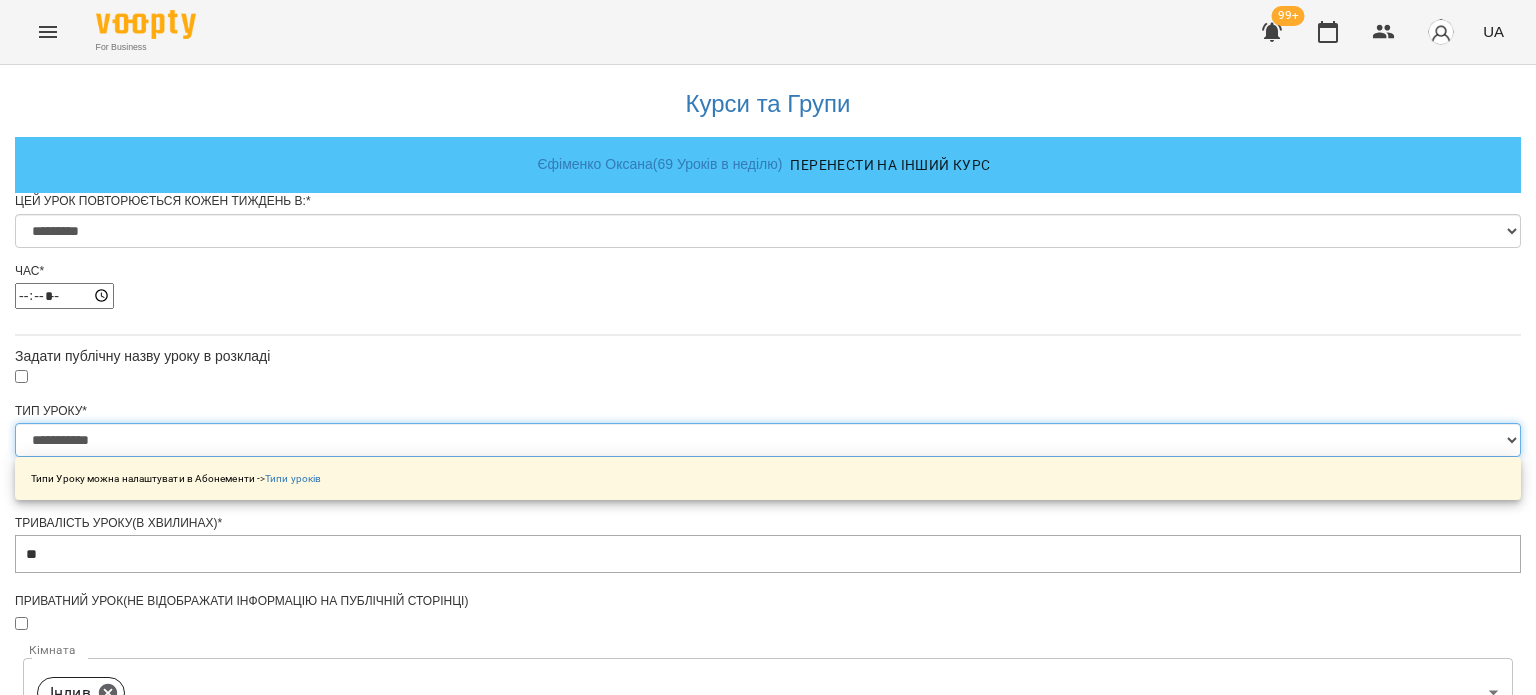 select on "**********" 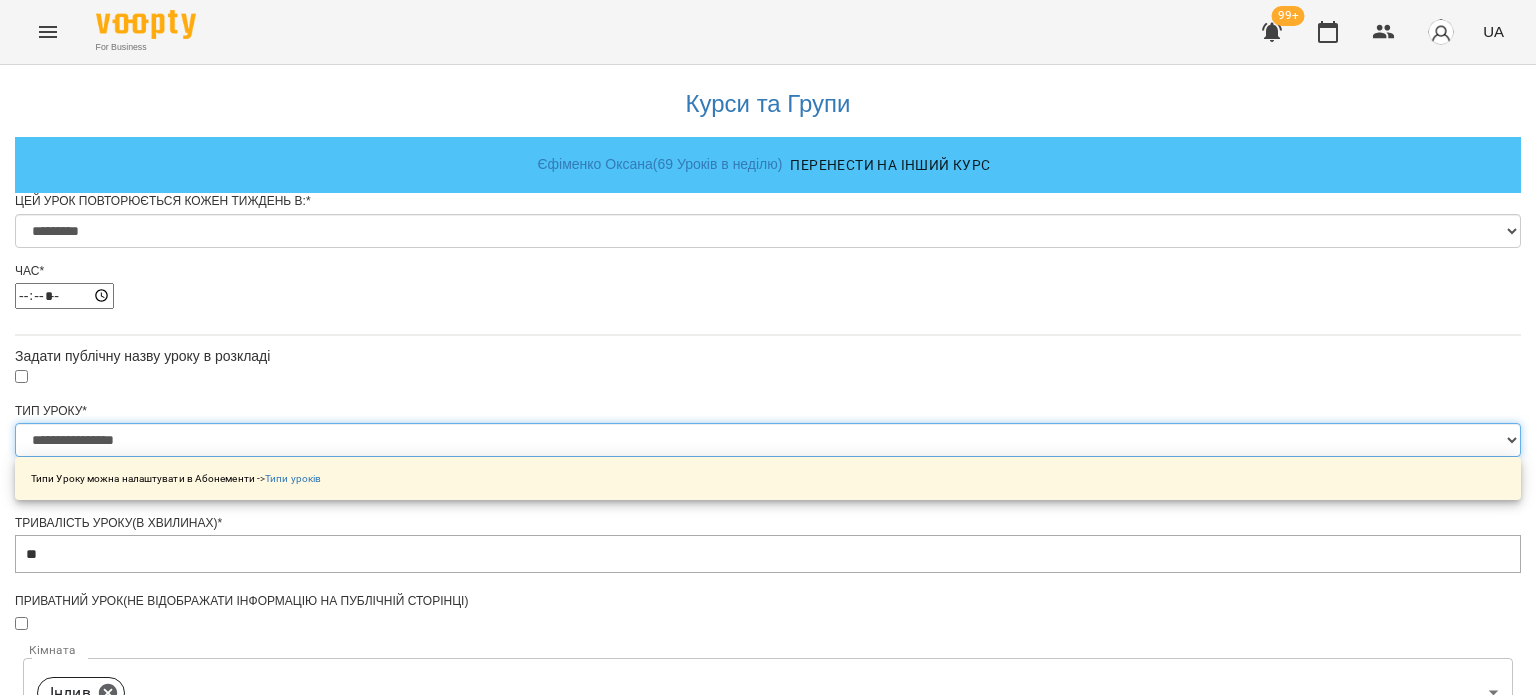 click on "**********" at bounding box center [768, 440] 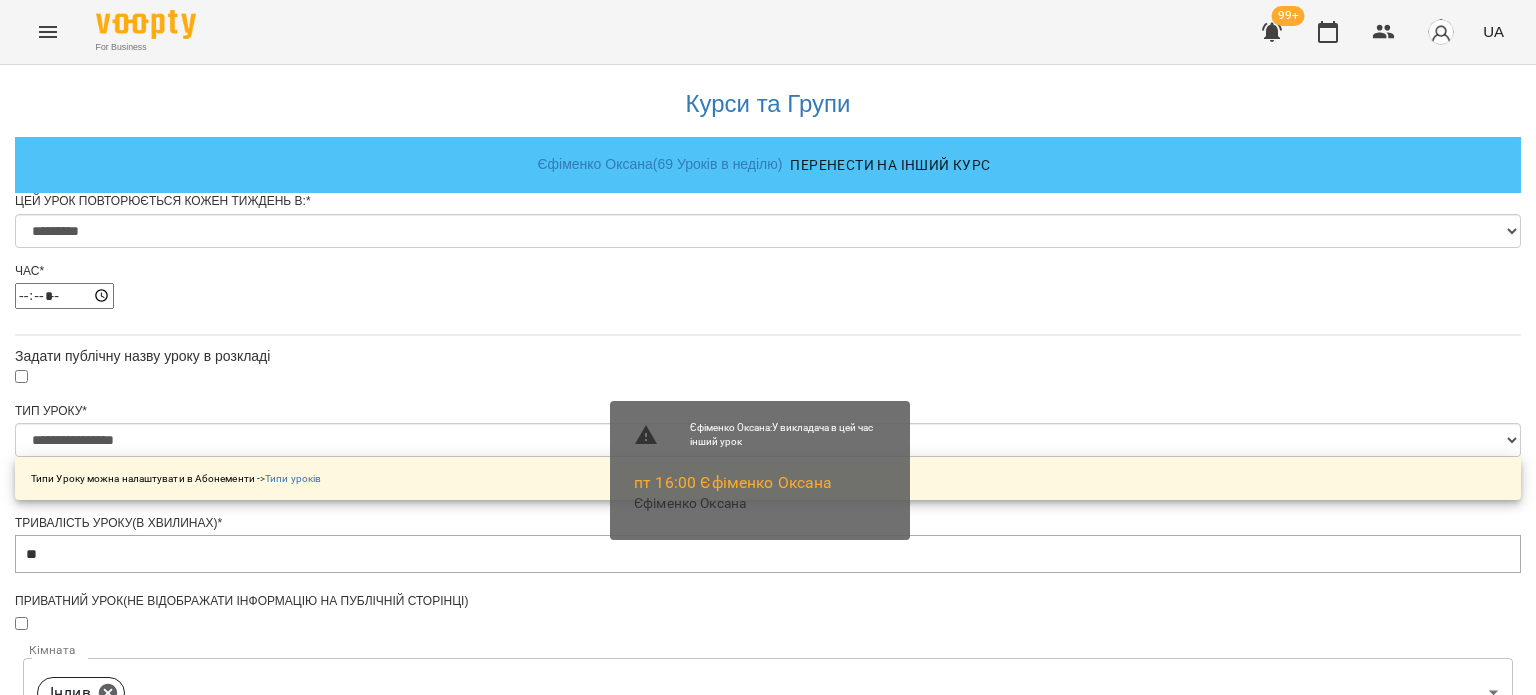 click on "Зберегти" at bounding box center (768, 1372) 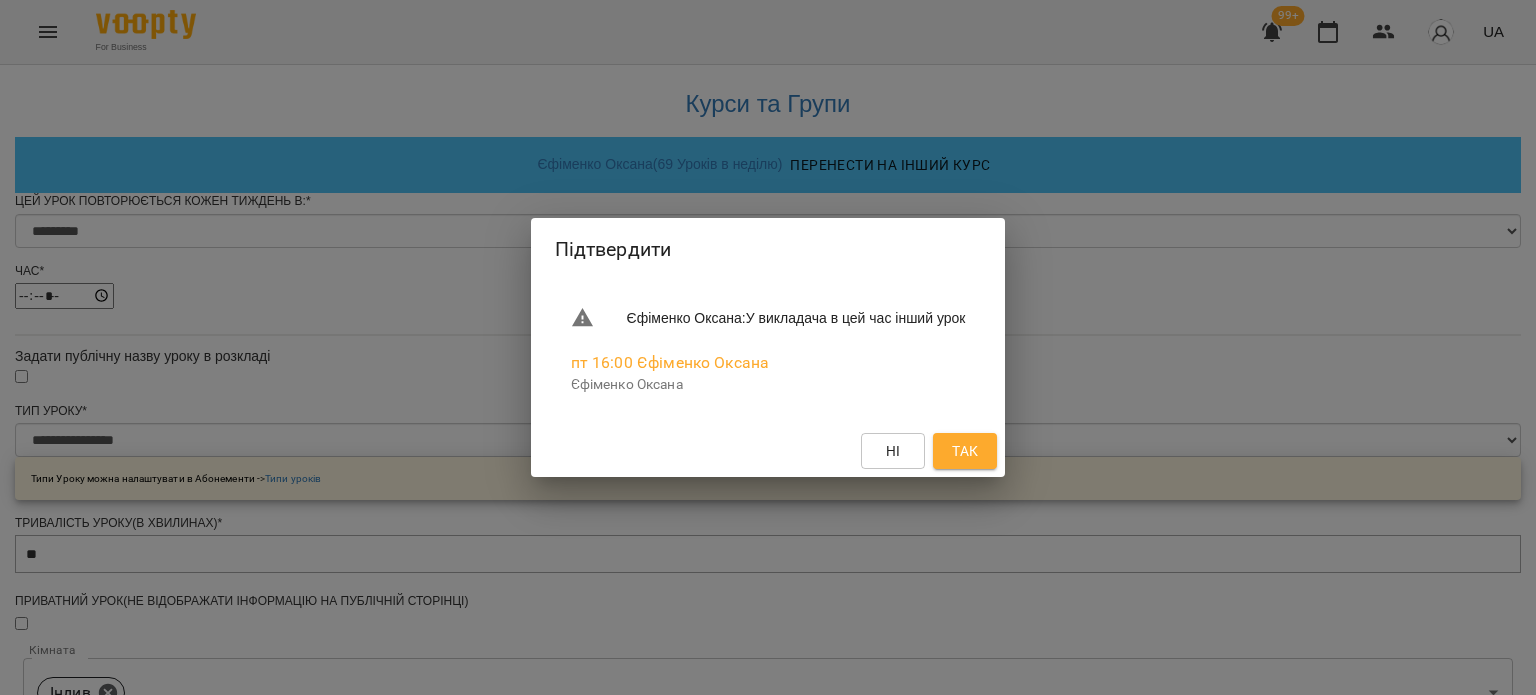 click on "Так" at bounding box center [965, 451] 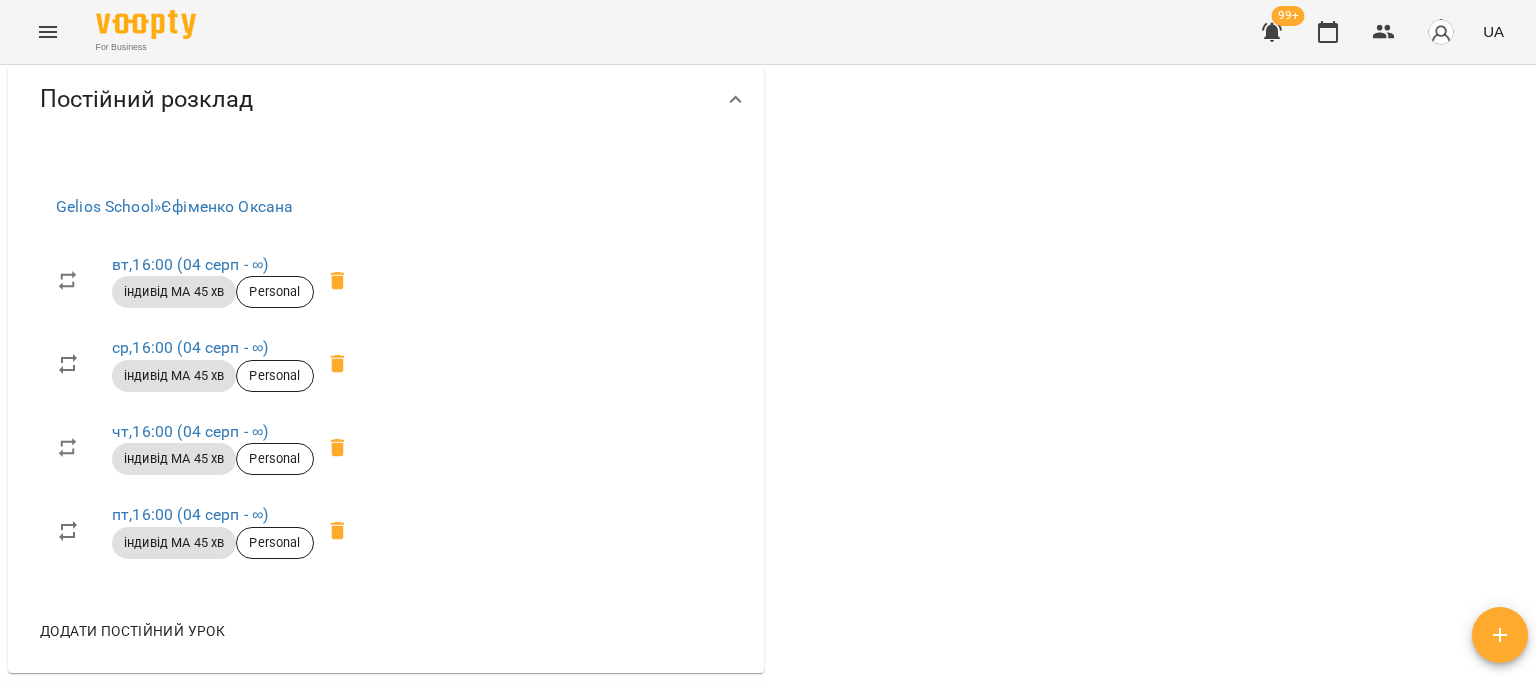 scroll, scrollTop: 1300, scrollLeft: 0, axis: vertical 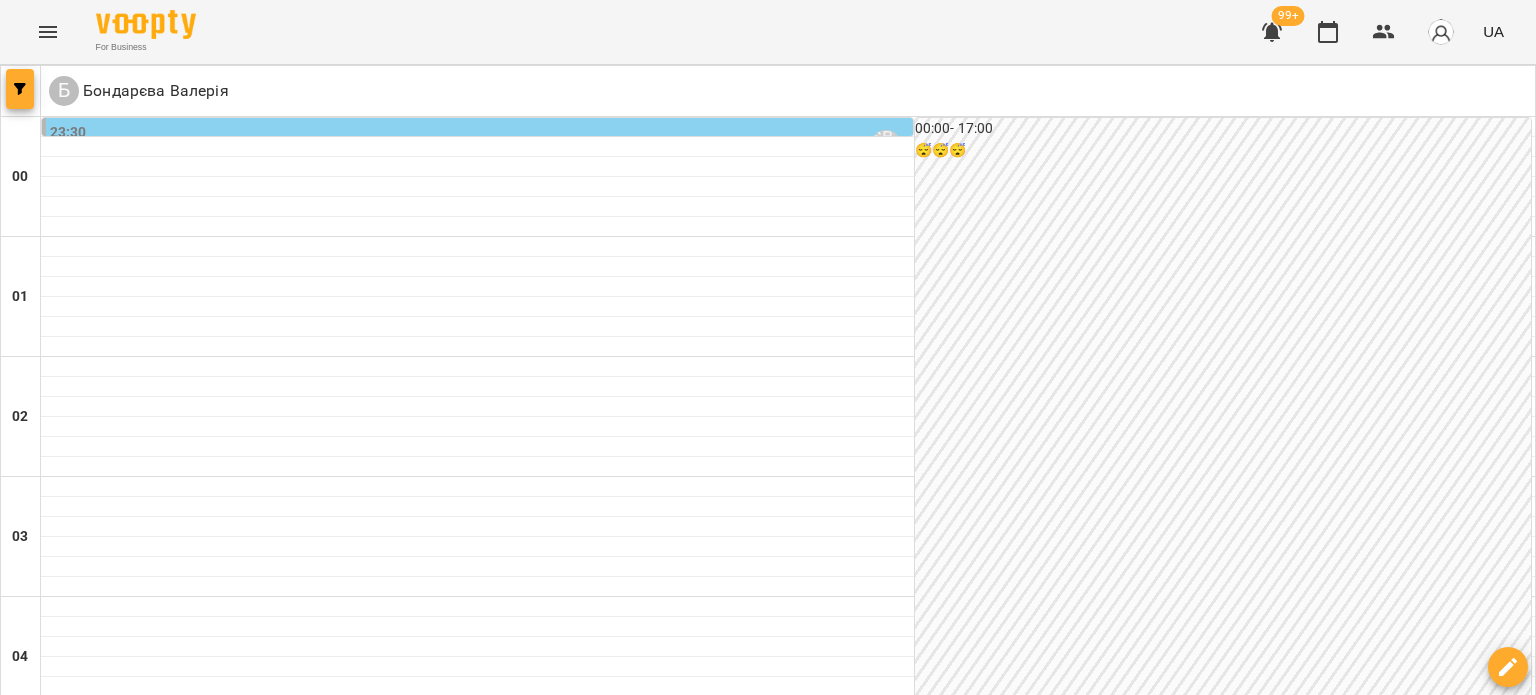 click 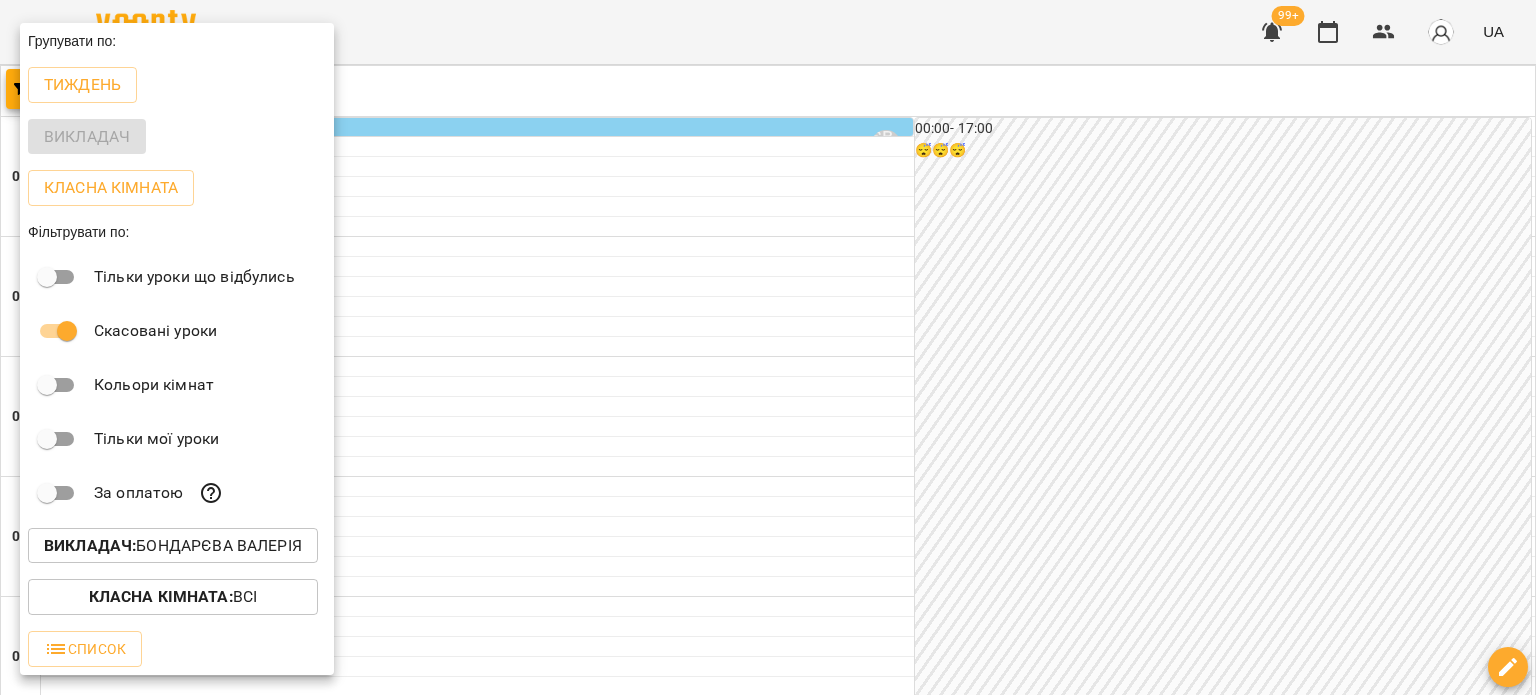 click on "Викладач :  Бондарєва Валерія" at bounding box center [173, 546] 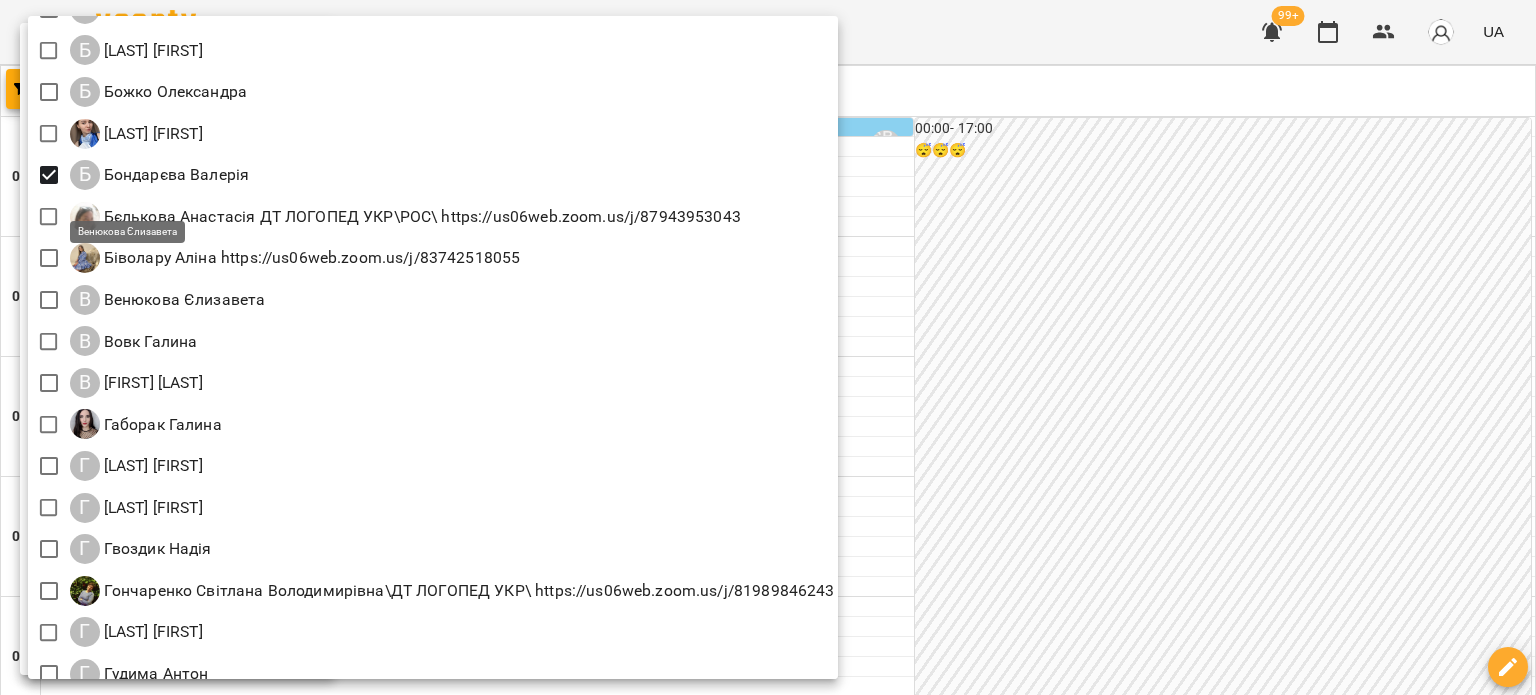 scroll, scrollTop: 400, scrollLeft: 0, axis: vertical 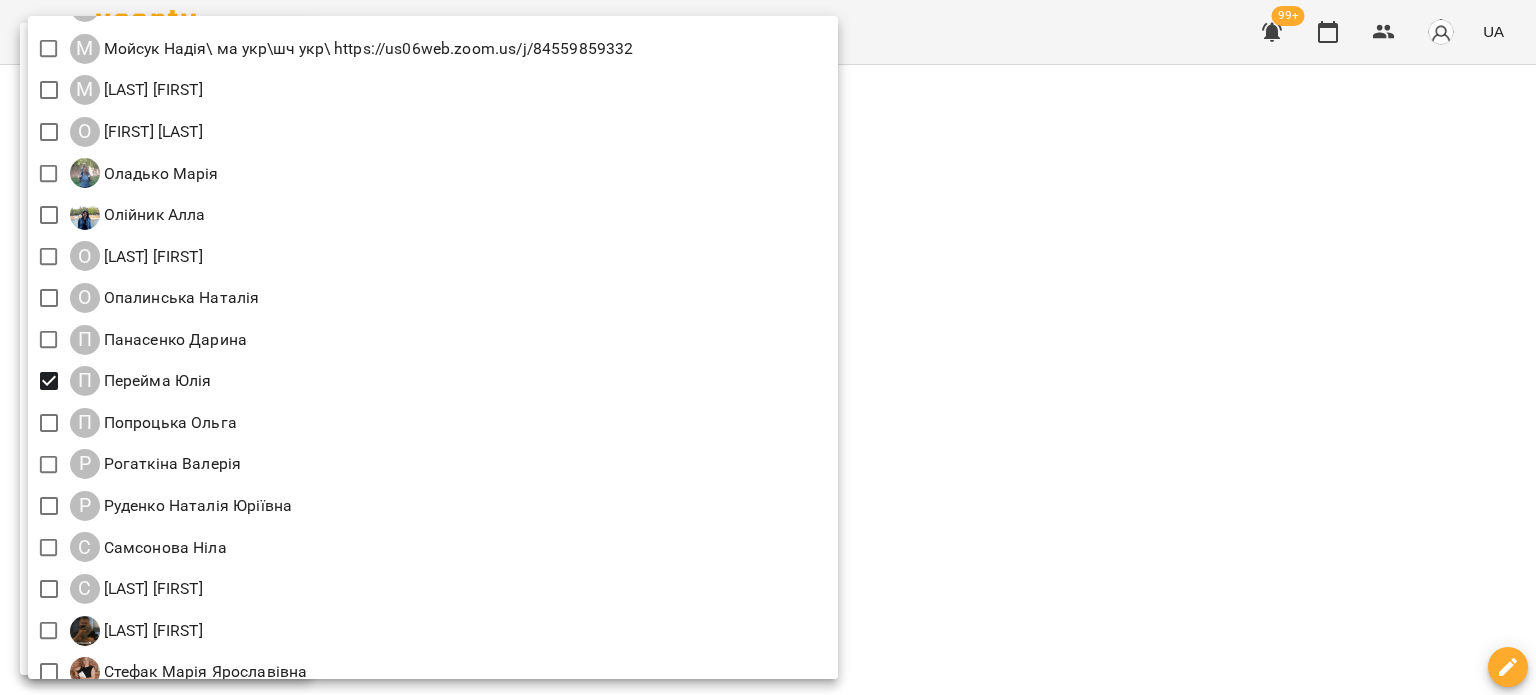 click at bounding box center [768, 347] 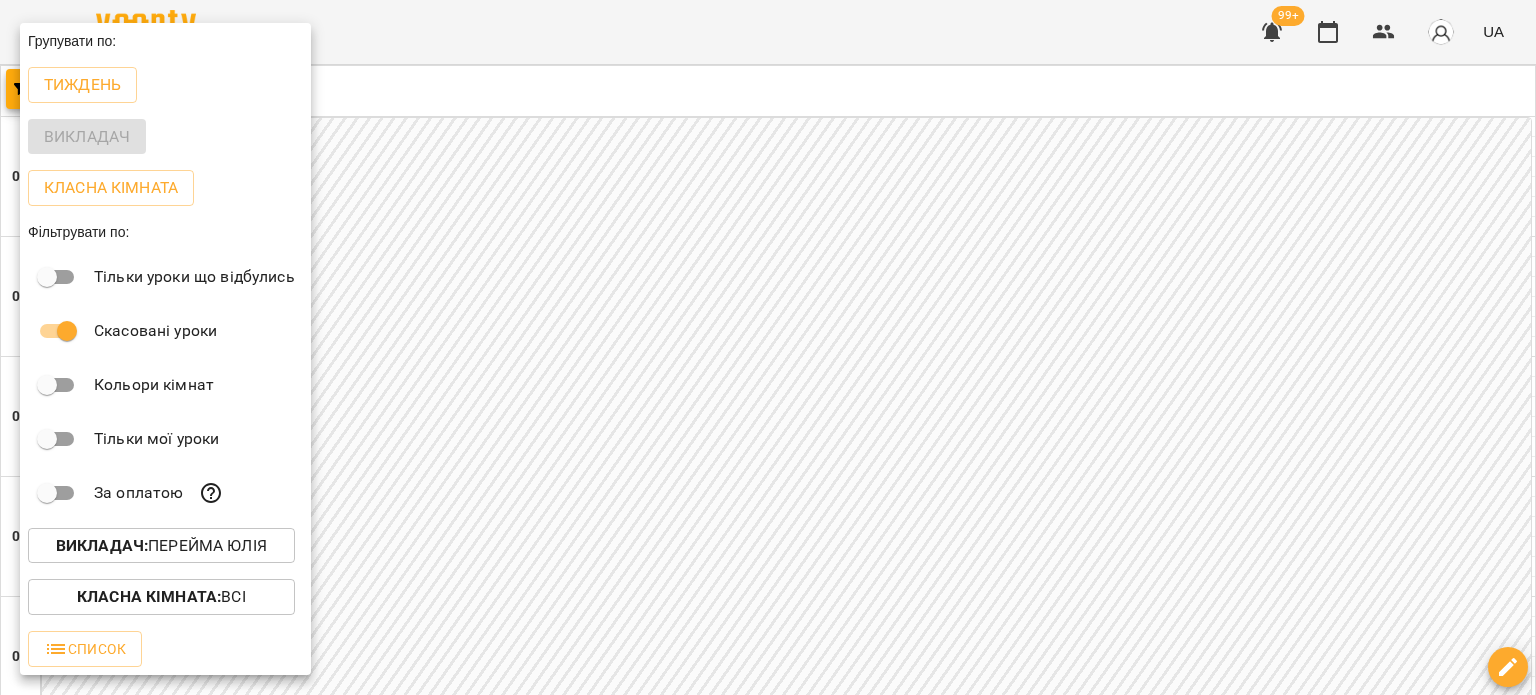 click at bounding box center (768, 347) 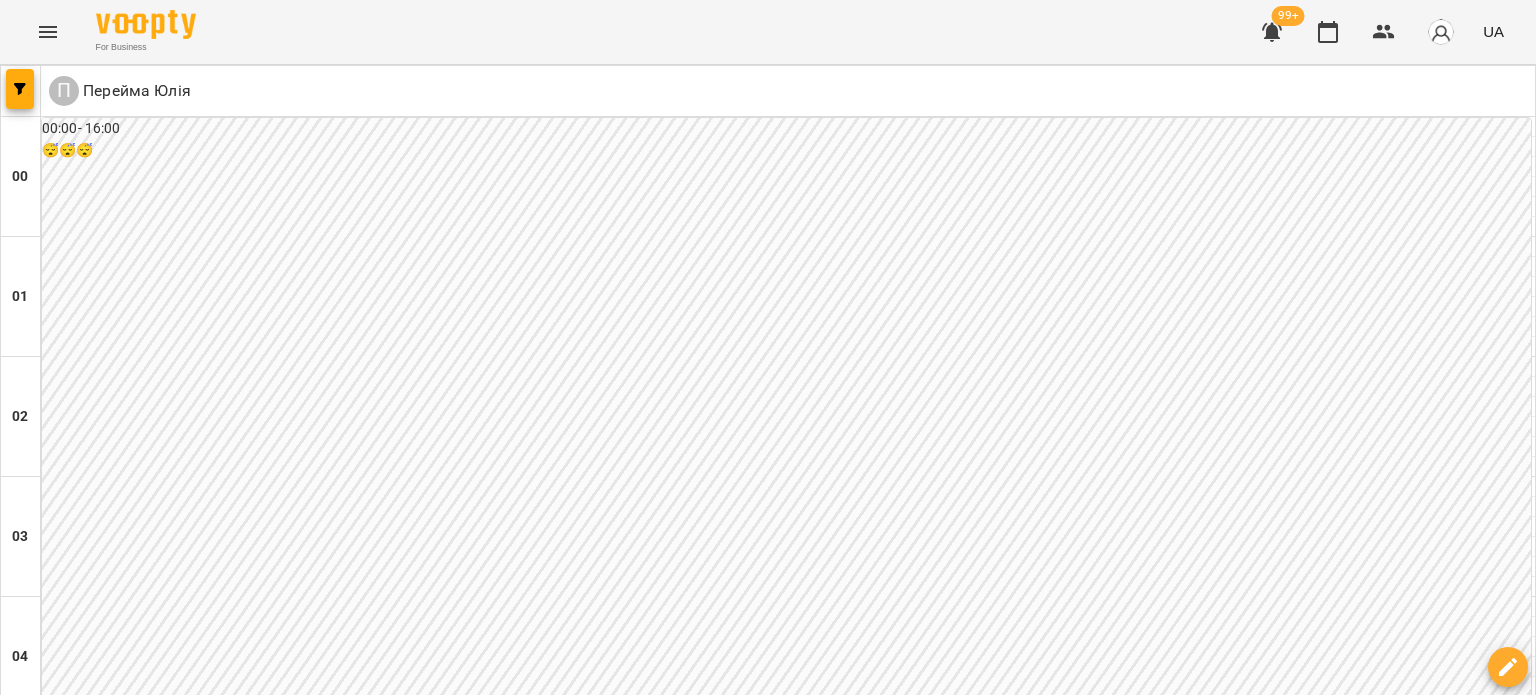 click at bounding box center [668, 3088] 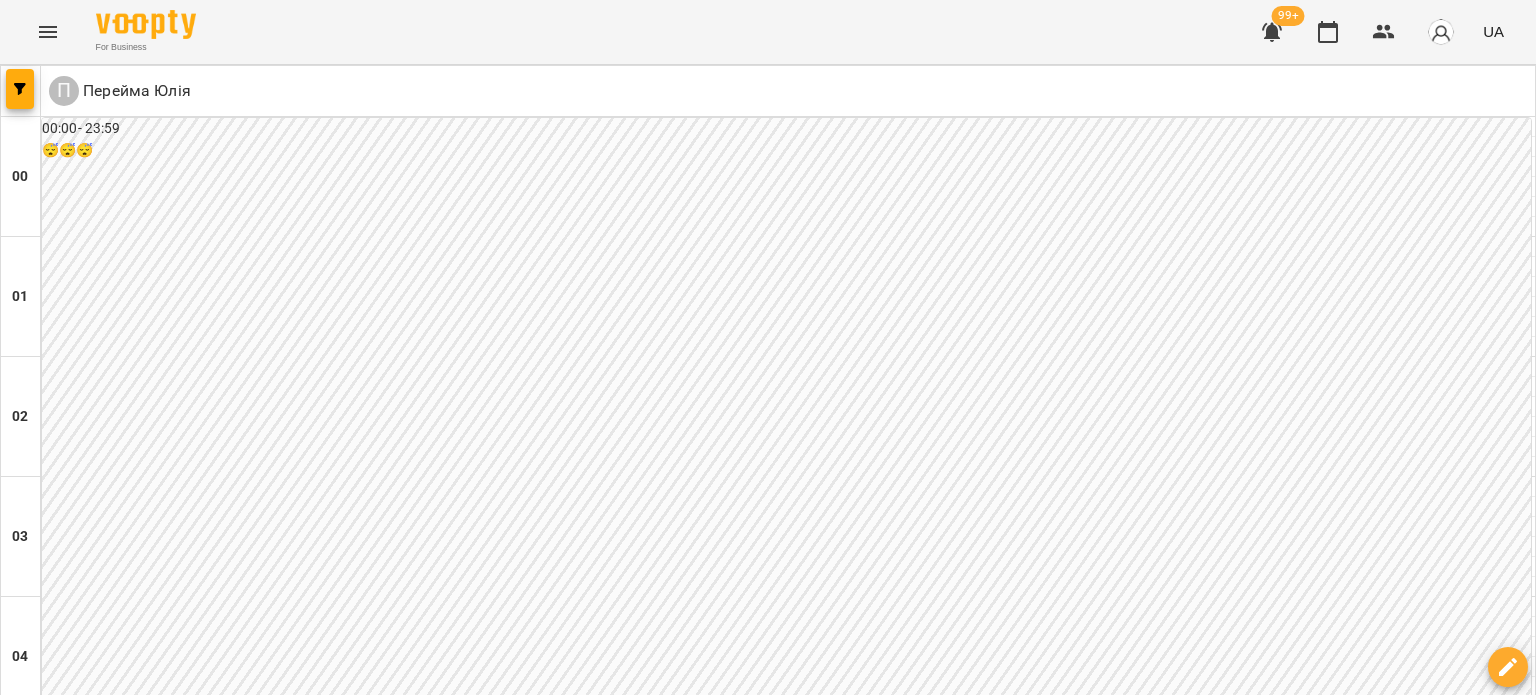 click on "**********" at bounding box center [768, 3088] 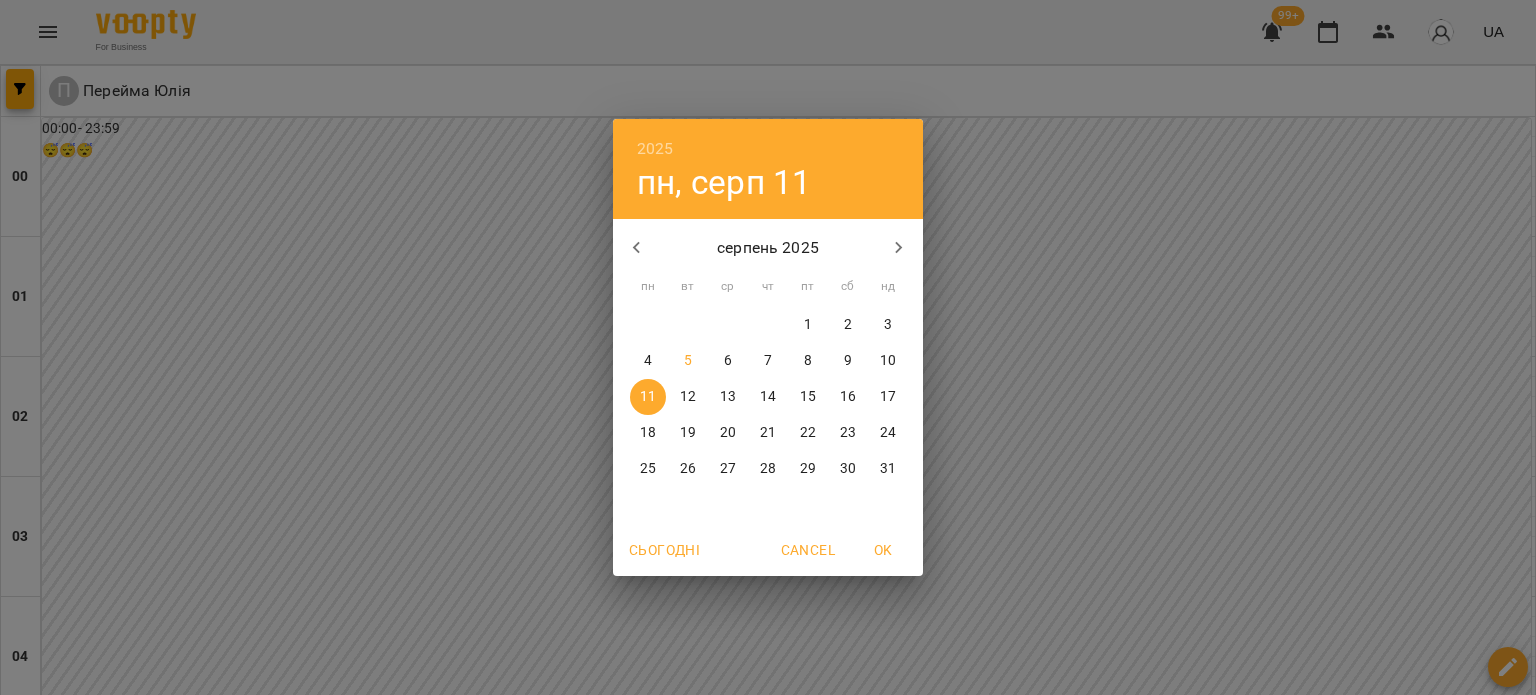 click on "8" at bounding box center [808, 361] 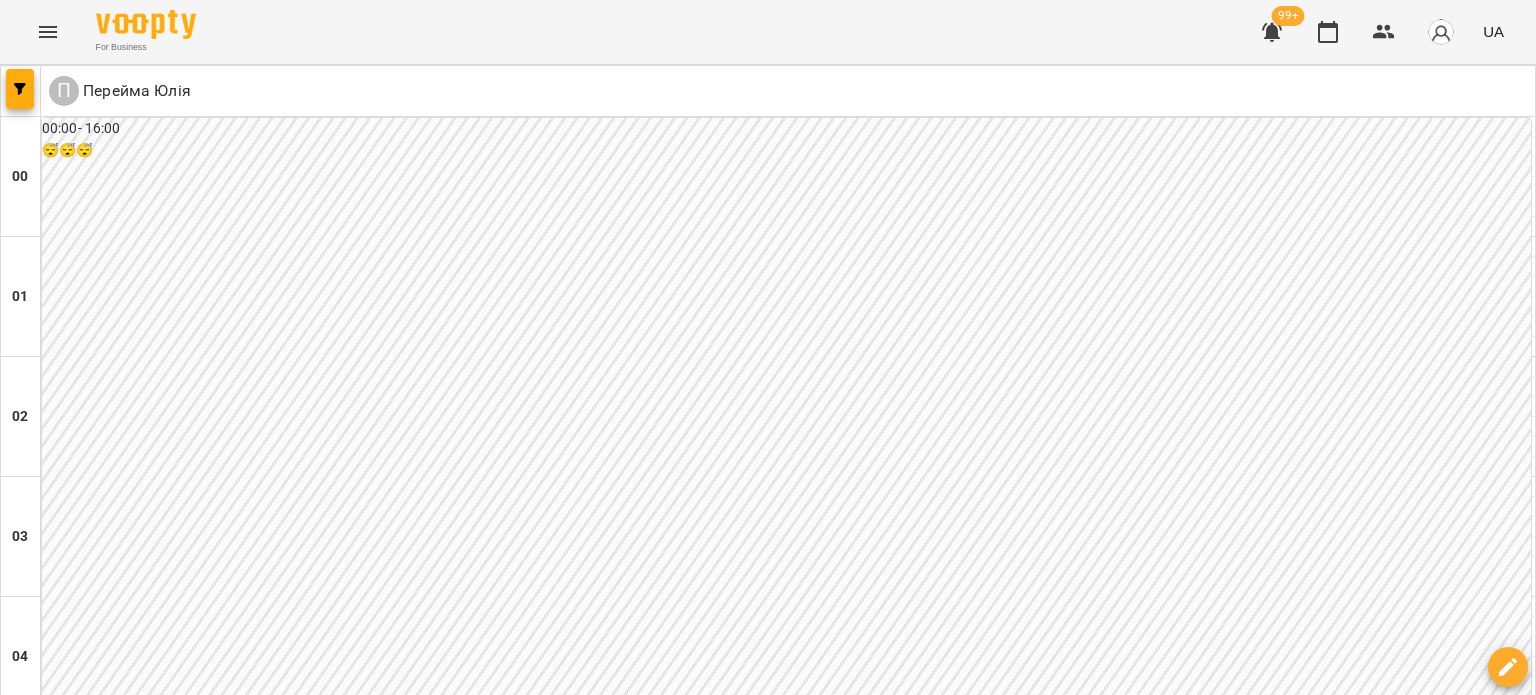 scroll, scrollTop: 2000, scrollLeft: 0, axis: vertical 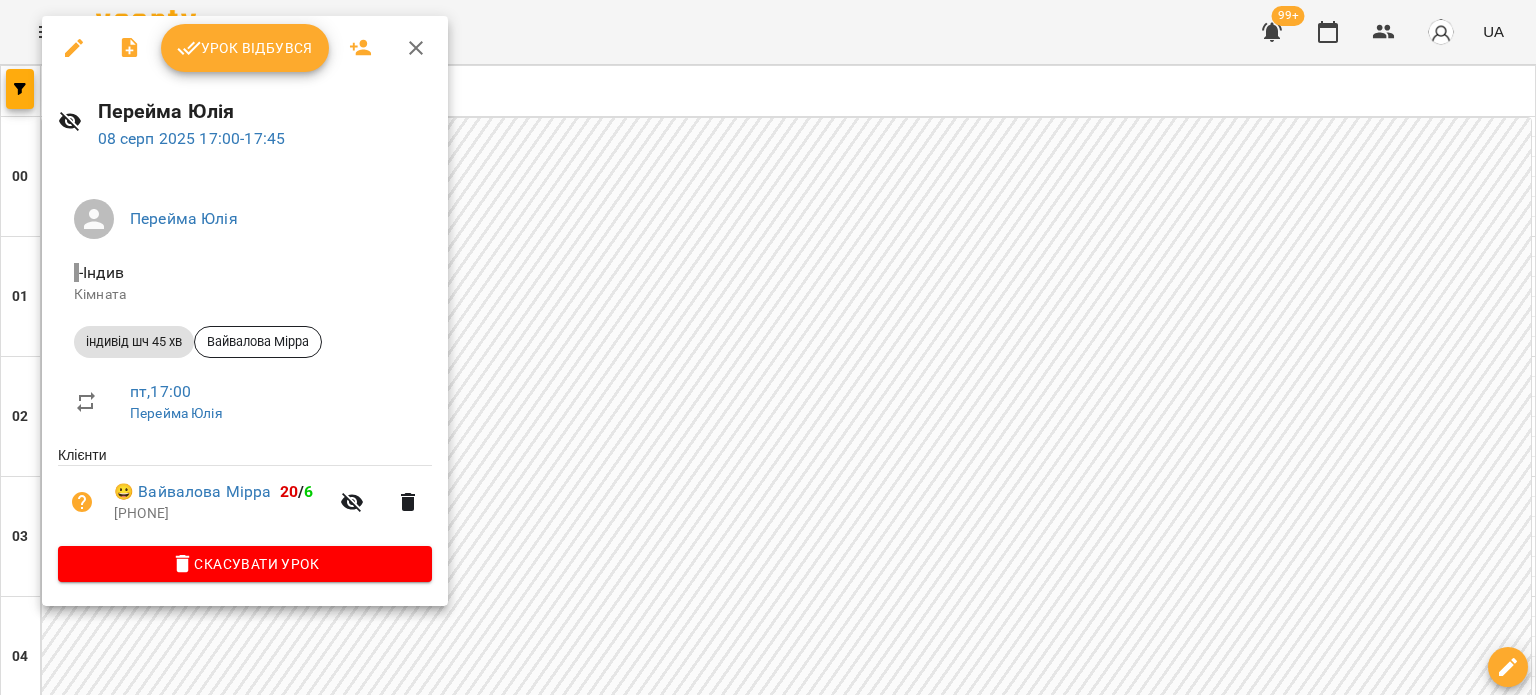 click at bounding box center (74, 48) 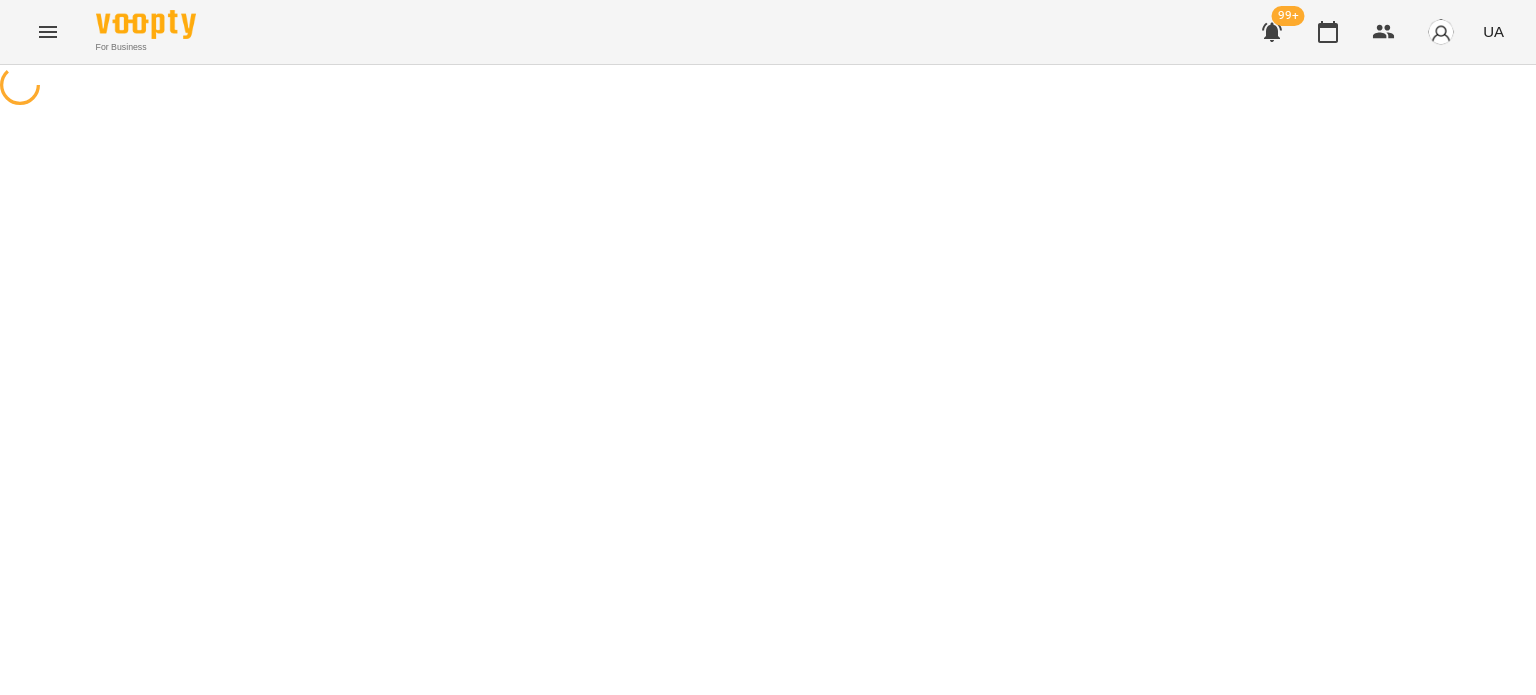 select on "**********" 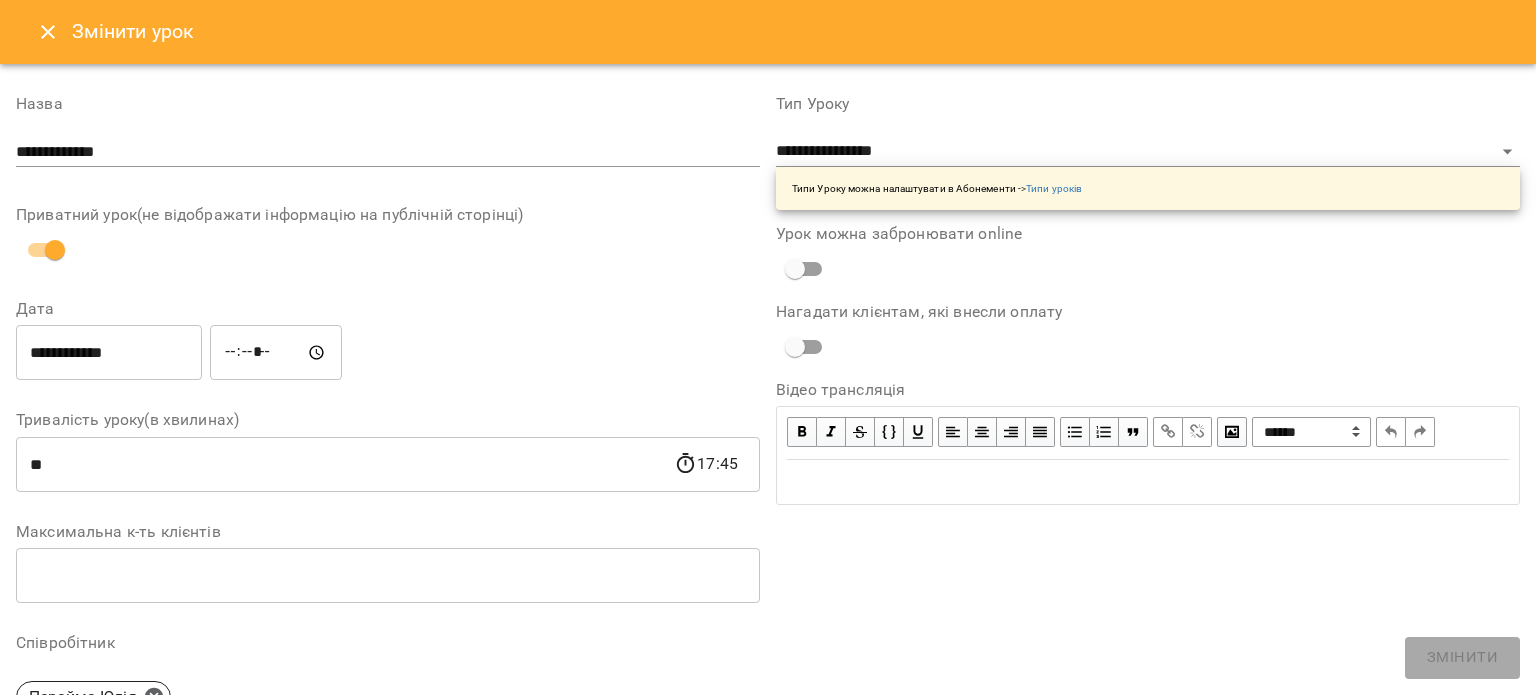 click on "**********" at bounding box center [109, 353] 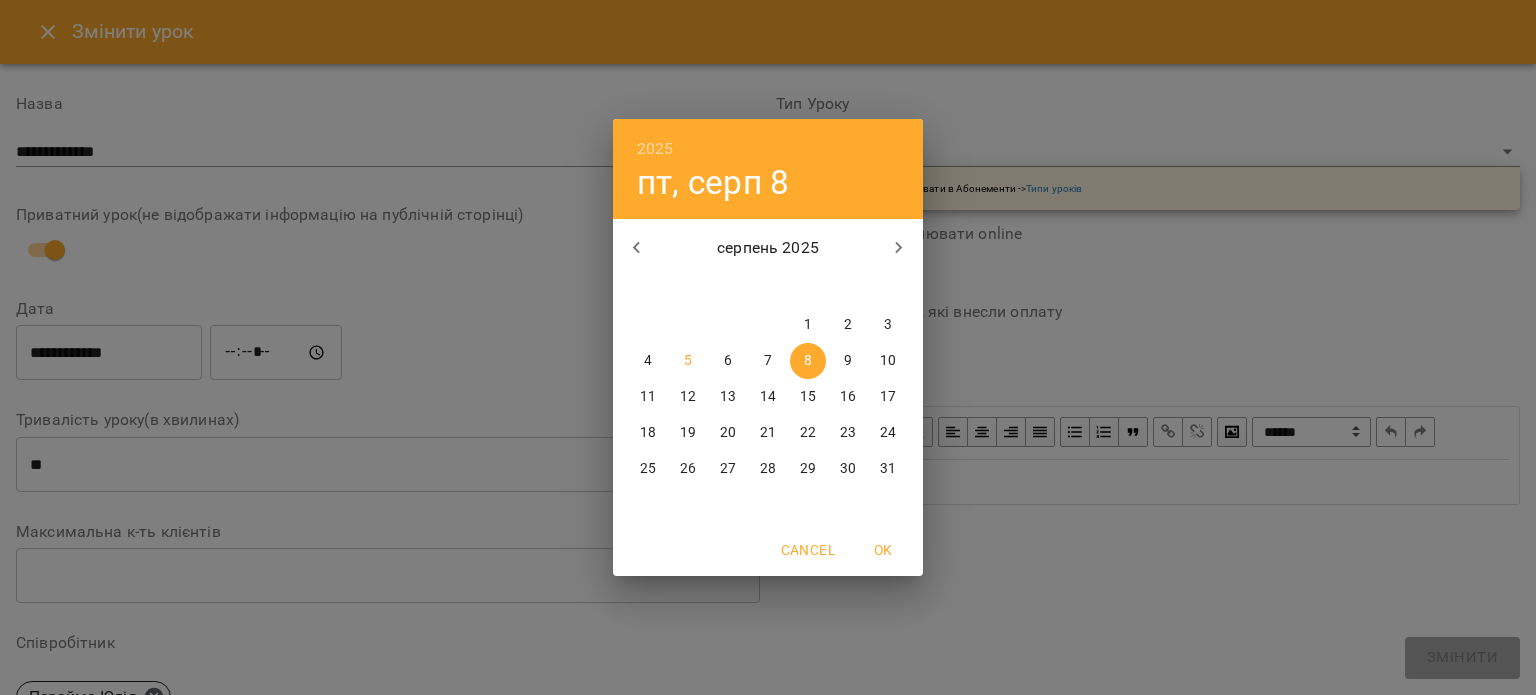 click on "6" at bounding box center [728, 361] 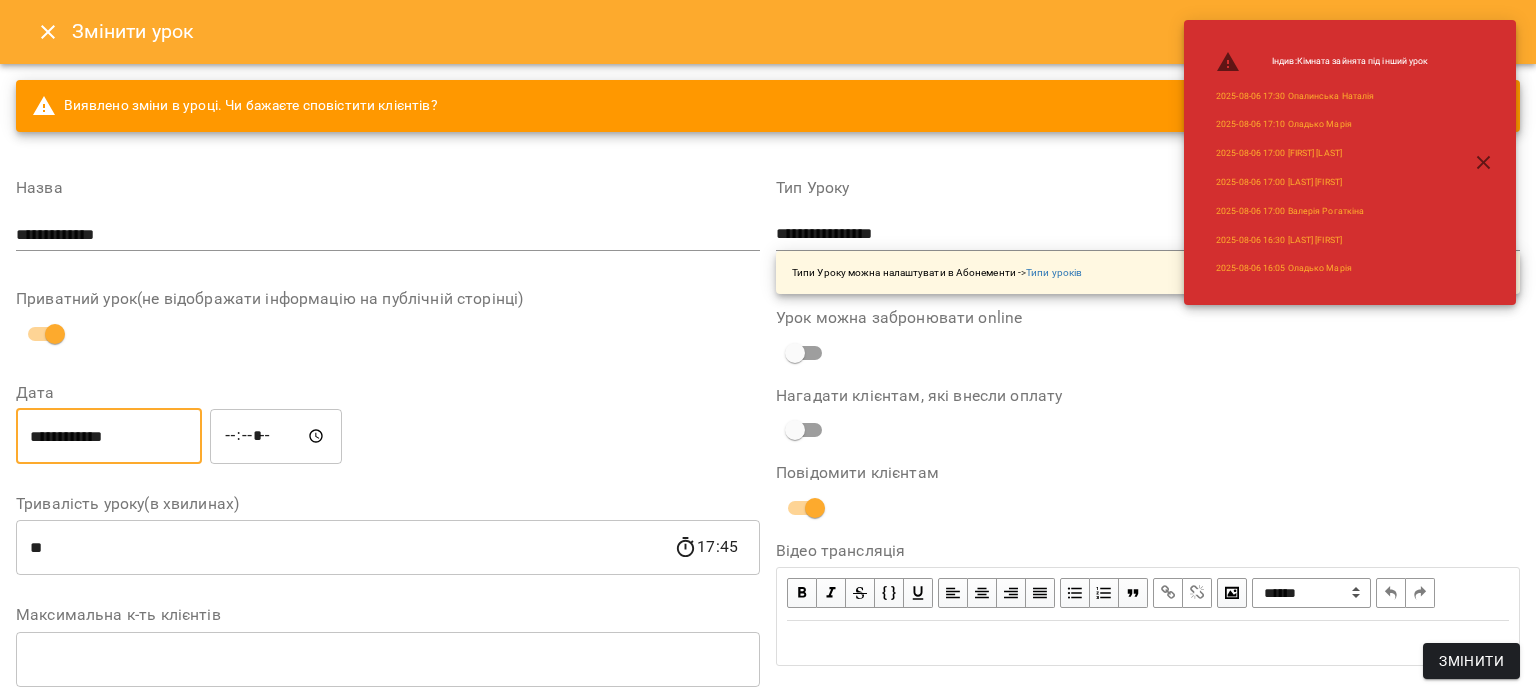 click on "*****" at bounding box center [276, 436] 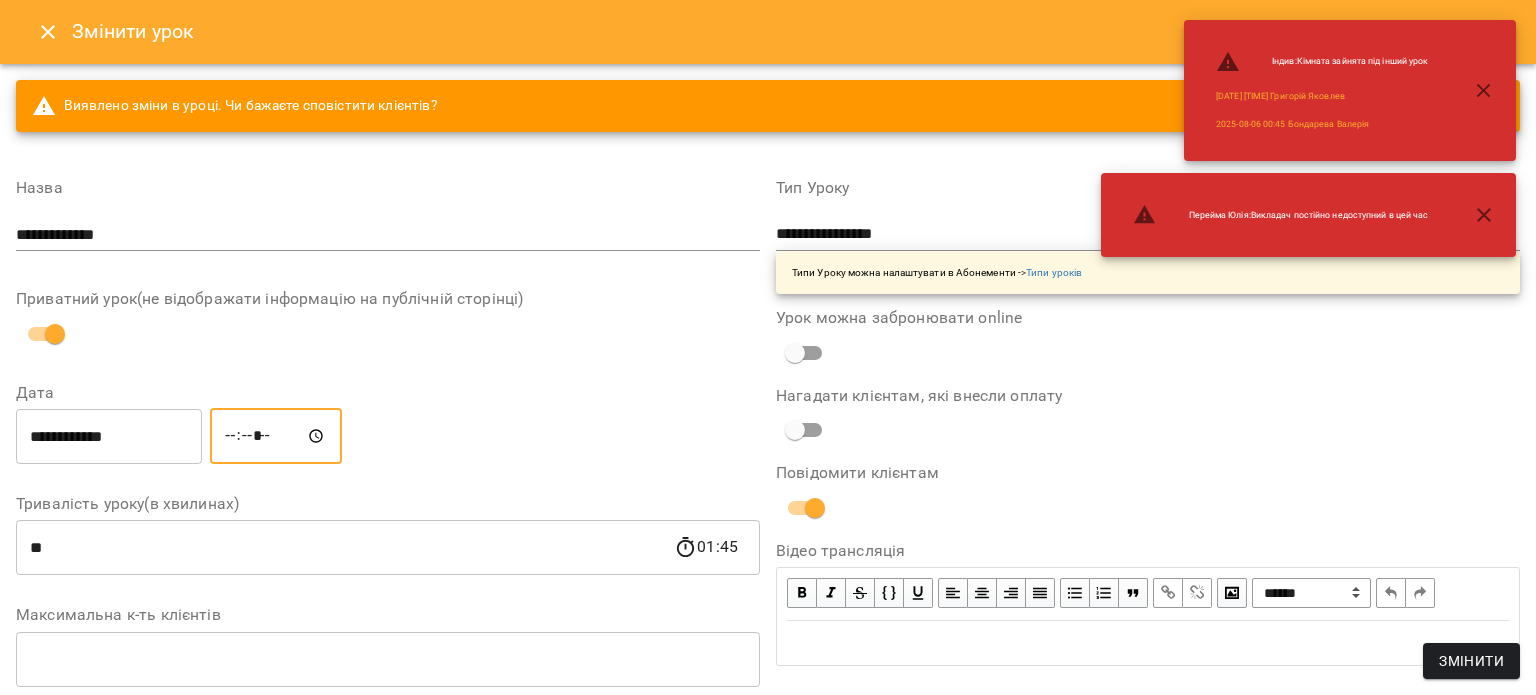 type on "*****" 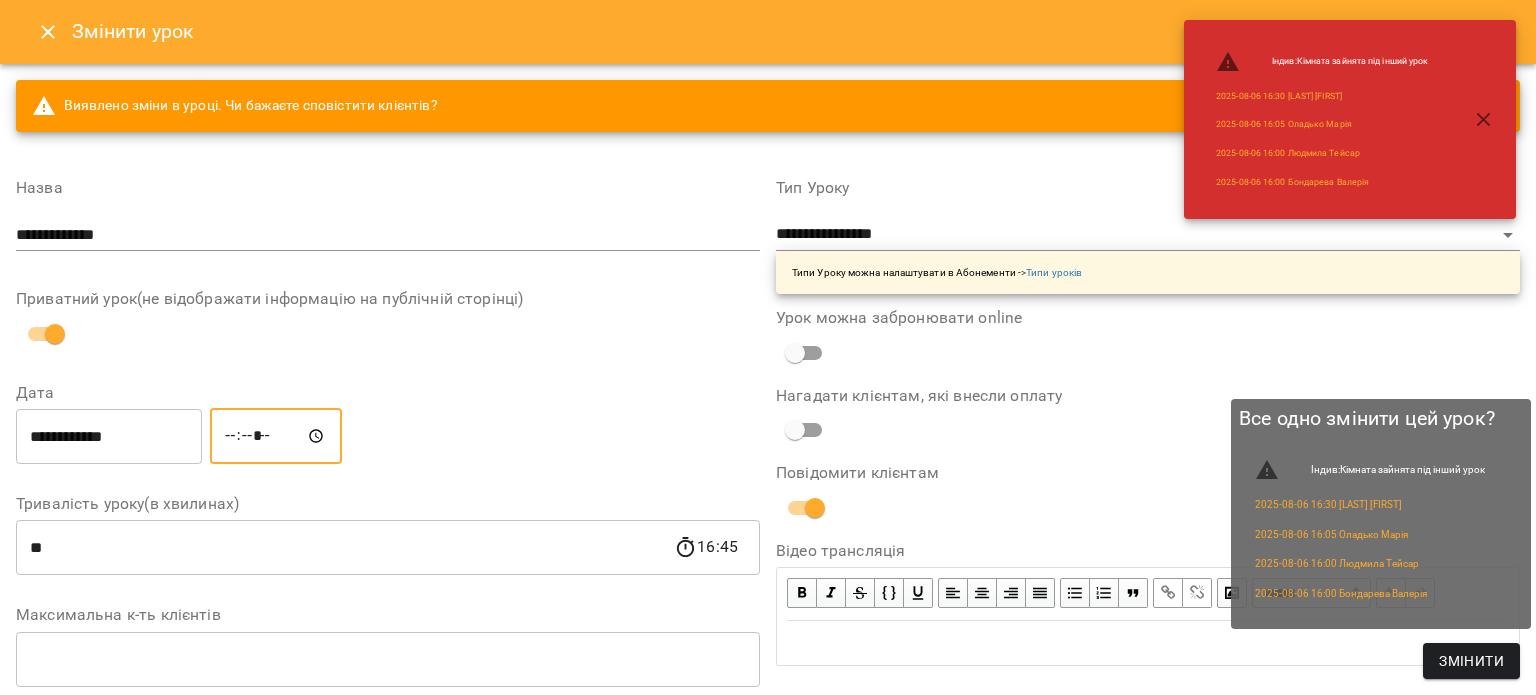 click on "Змінити" at bounding box center [1471, 661] 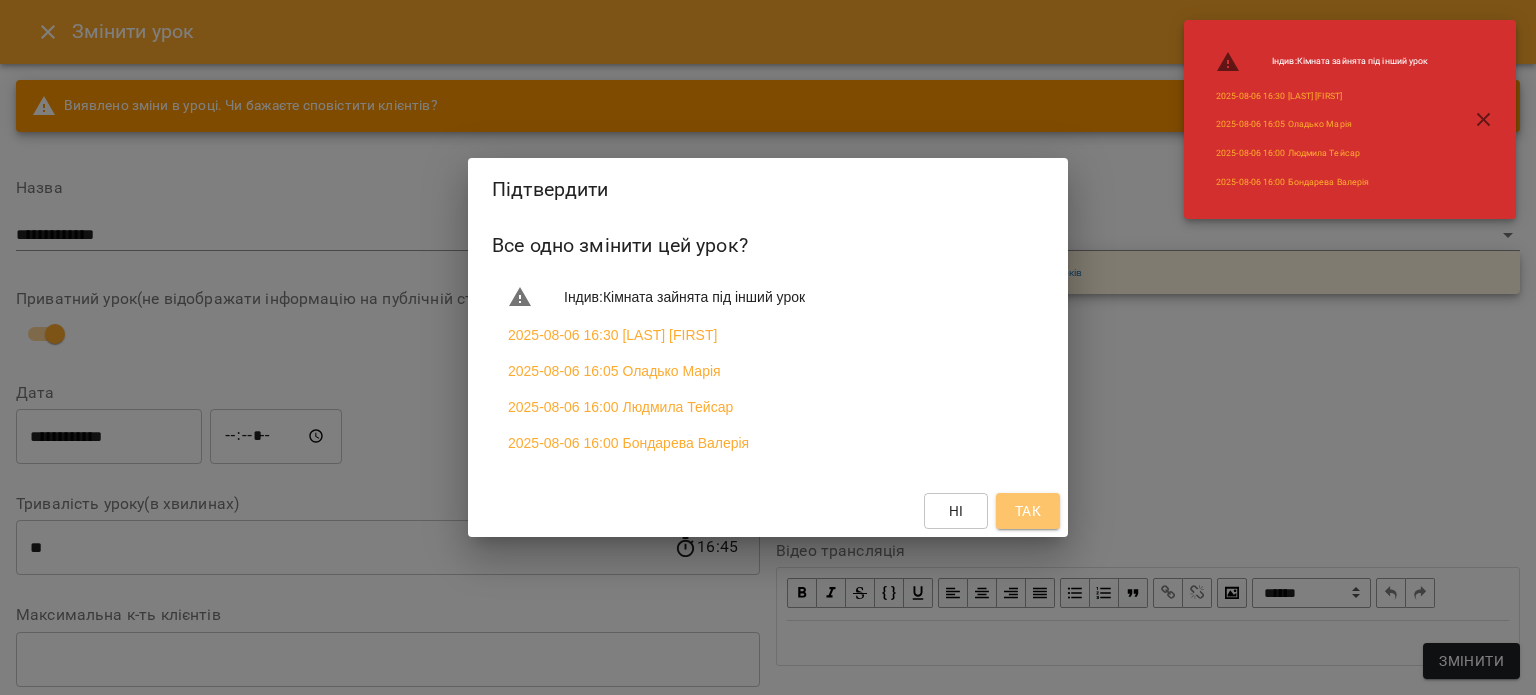 click on "Так" at bounding box center [1028, 511] 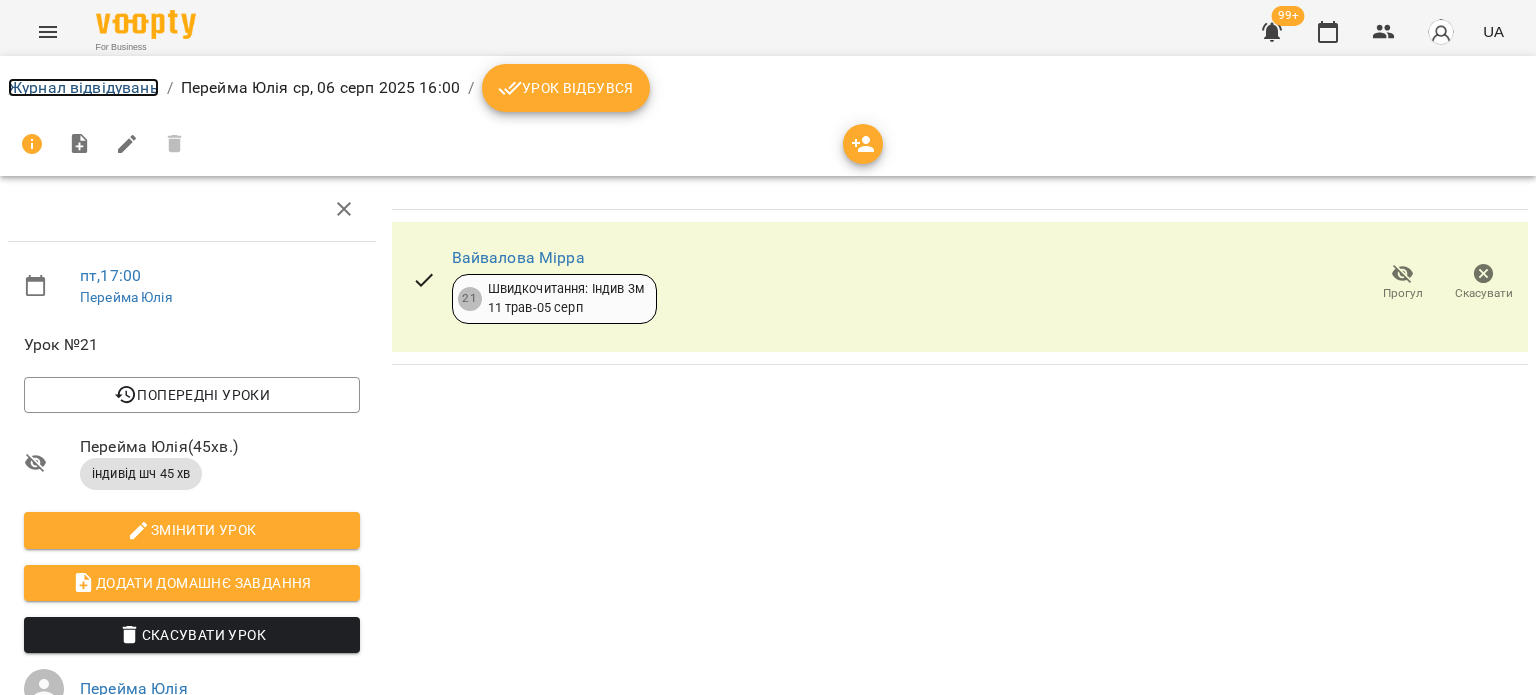 click on "Журнал відвідувань" at bounding box center (83, 87) 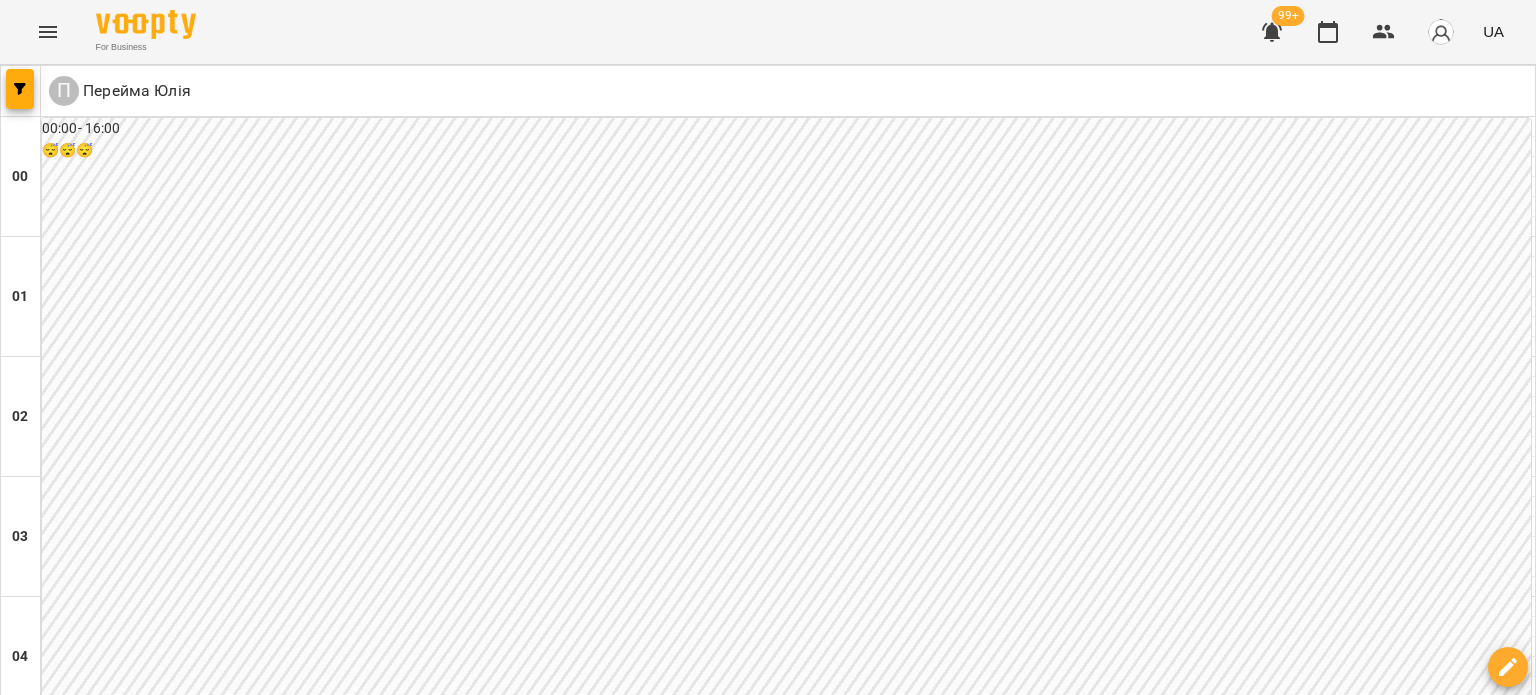 click on "ср" at bounding box center [466, 3023] 